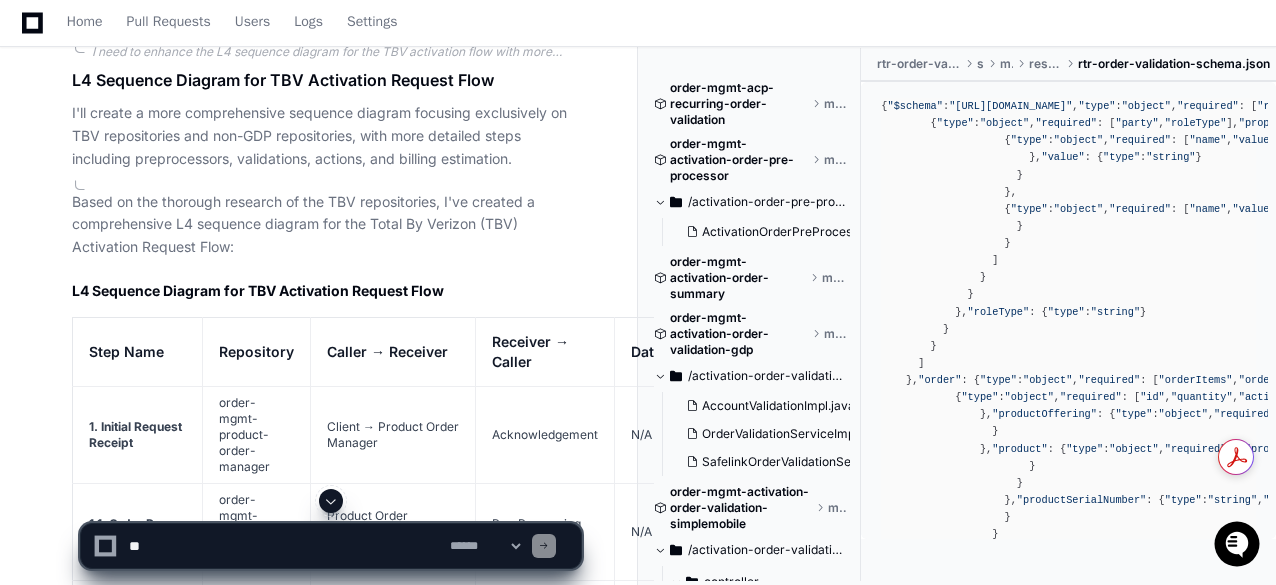 scroll, scrollTop: 4410, scrollLeft: 0, axis: vertical 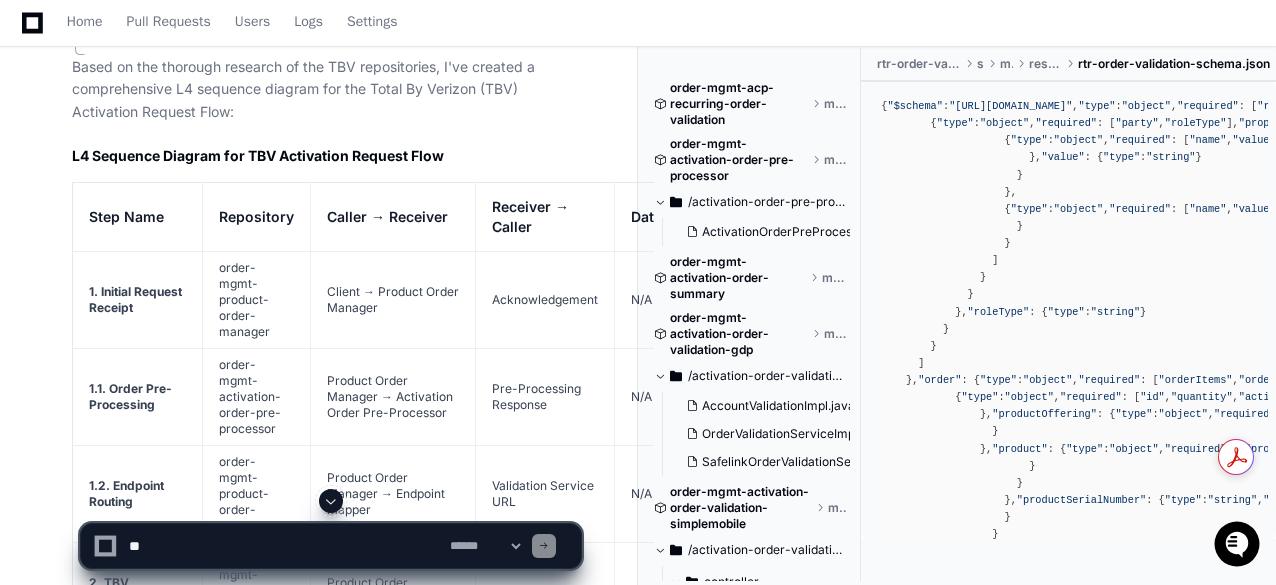 click on "tejeshwer.[PERSON_NAME] 21 minutes ago you are a design architect and trying to build and L4 Sequence Diagram for Activation Request for TBV , assuming a Request which contains an order item with action set to Activation and submitted to Product Order Manager - can you document steps in a tabular with "Step Name", "Repository", "Caller → Receiver" "Receiver → Caller" , "Data base tables or Stored Procs", "Description" , from the time request entered till the time the process is completed , if its a sub set use 1.1 convention for it. Include sub calls to the extent possible. Please make sure to include most of the steps along with the database table names or stored procs look in Entity Classes not Repository Class . Please expand all steps, In Description please include steps in bullet points, Do not hallucinate , if not aware please mention , flow only the activation flow.
PlayerZero 21 minutes ago Thinking L4 Sequence Diagram for TBV Activation Request" 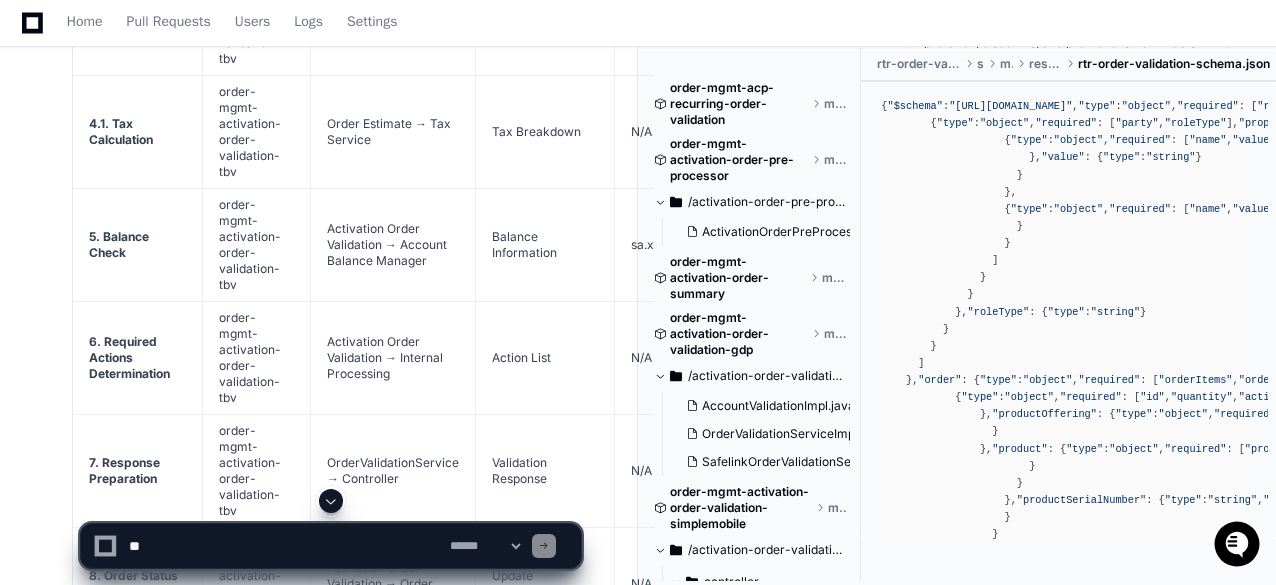 scroll, scrollTop: 5910, scrollLeft: 0, axis: vertical 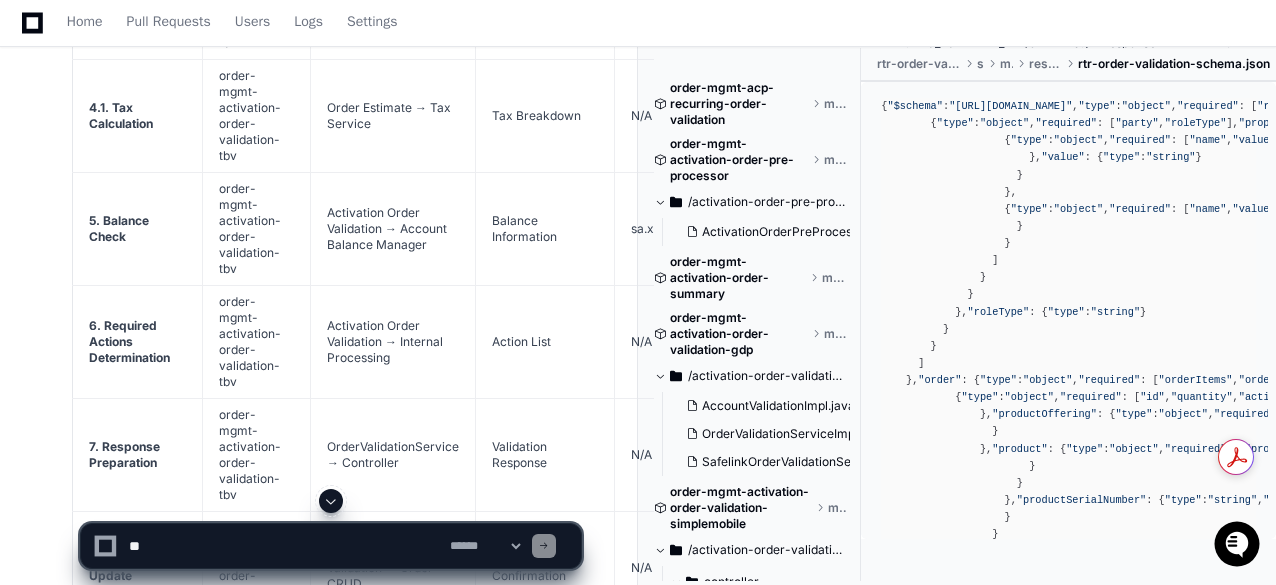 click on "Based on the thorough research of the TBV repositories, I've created a comprehensive L4 sequence diagram for the Total By Verizon (TBV) Activation Request Flow:
L4 Sequence Diagram for TBV Activation Request Flow
Step Name
Repository
Caller → Receiver
Receiver → Caller
Database Tables or Stored Procs
Description
1. Initial Request Receipt
order-mgmt-product-order-manager
Client → Product Order Manager
Acknowledgement
N/A
• Client submits activation order request with action="ACTIVATION" for TBV brand <br>• Product Order Manager receives request and assigns correlation ID <br>• Initial request validation for basic structure and required fields
1.1. Order Pre-Processing
order-mgmt-activation-order-pre-processor
Product Order Manager → Activation Order Pre-Processor
Pre-Processing Response
N/A
1.2. Endpoint Routing
order-mgmt-product-order-manager
Product Order Manager → Endpoint Mapper
Validation Service URL
N/A" 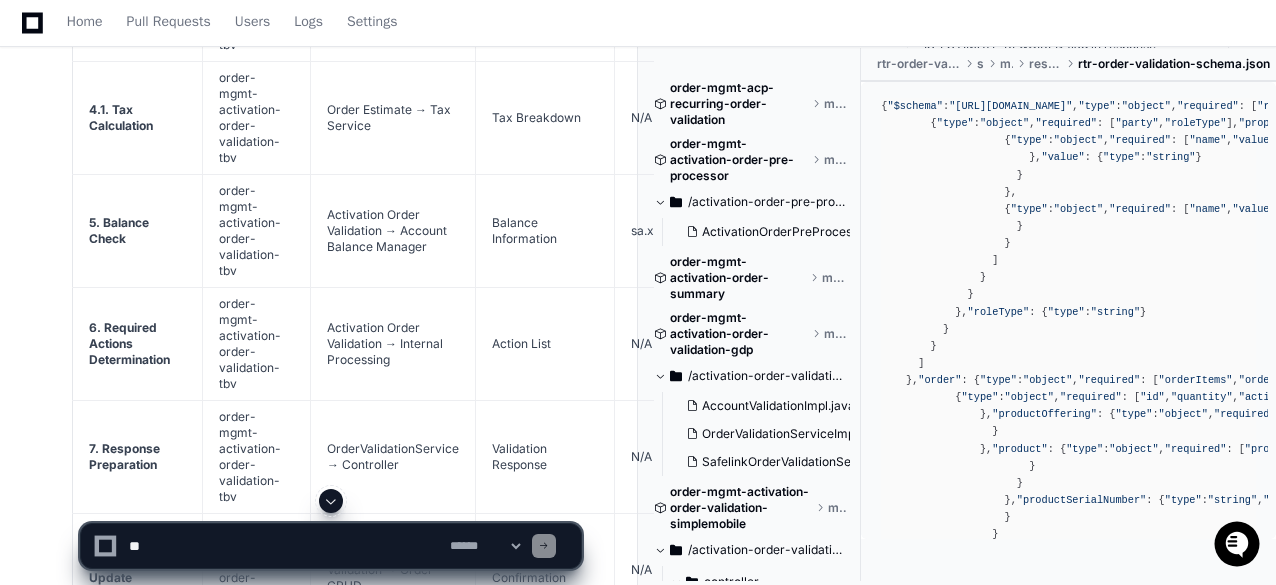 scroll, scrollTop: 5910, scrollLeft: 0, axis: vertical 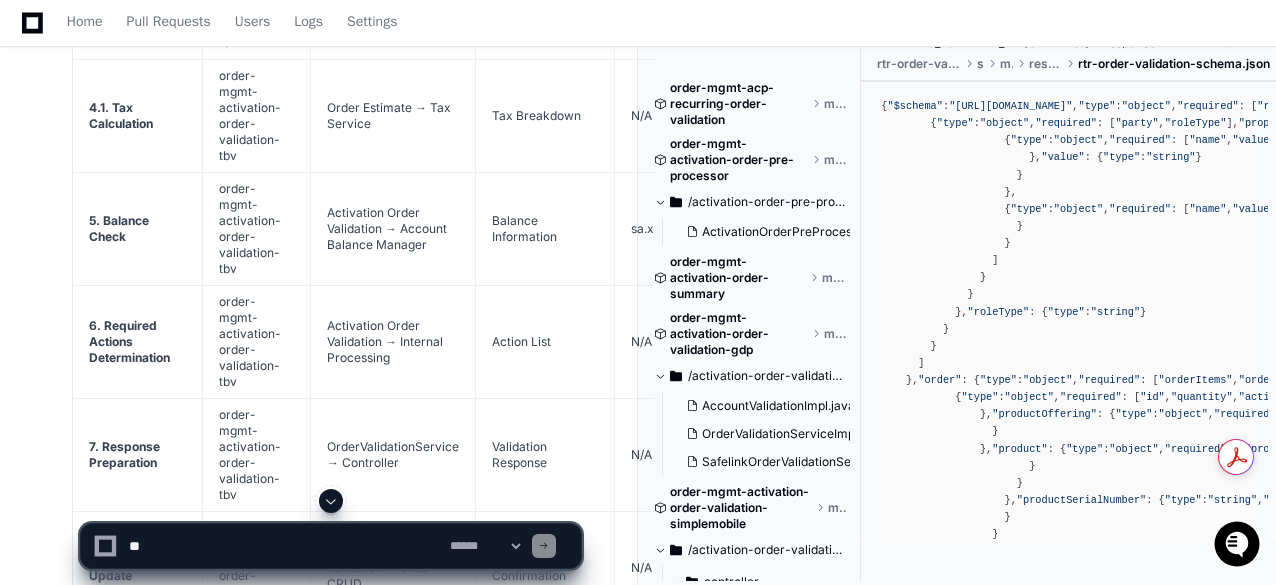 click 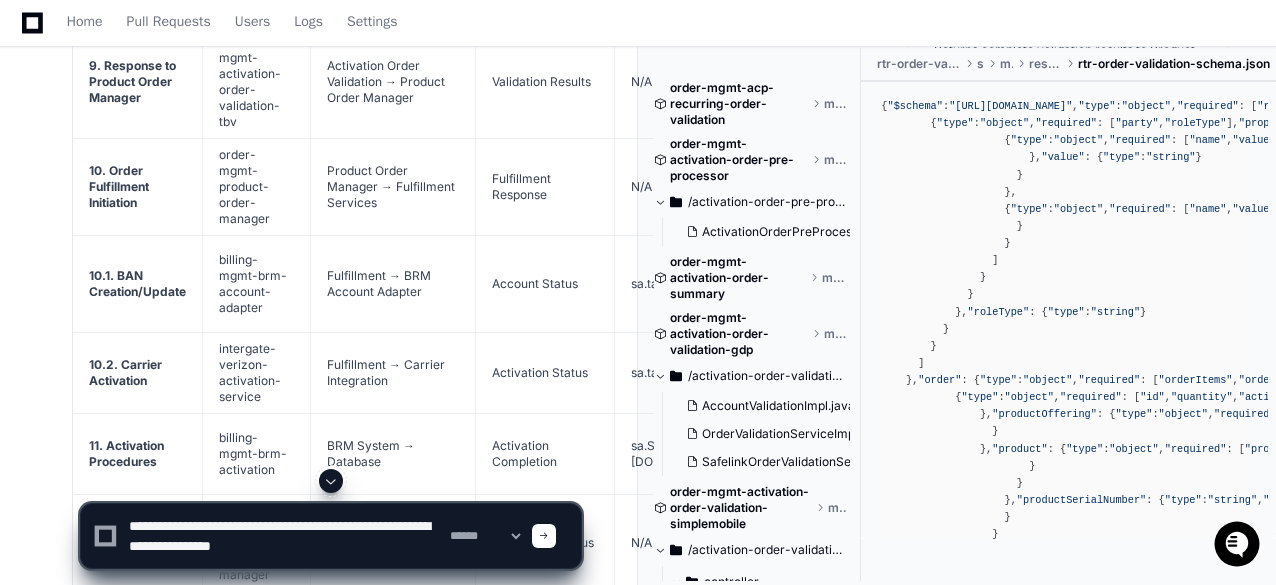 scroll, scrollTop: 6510, scrollLeft: 0, axis: vertical 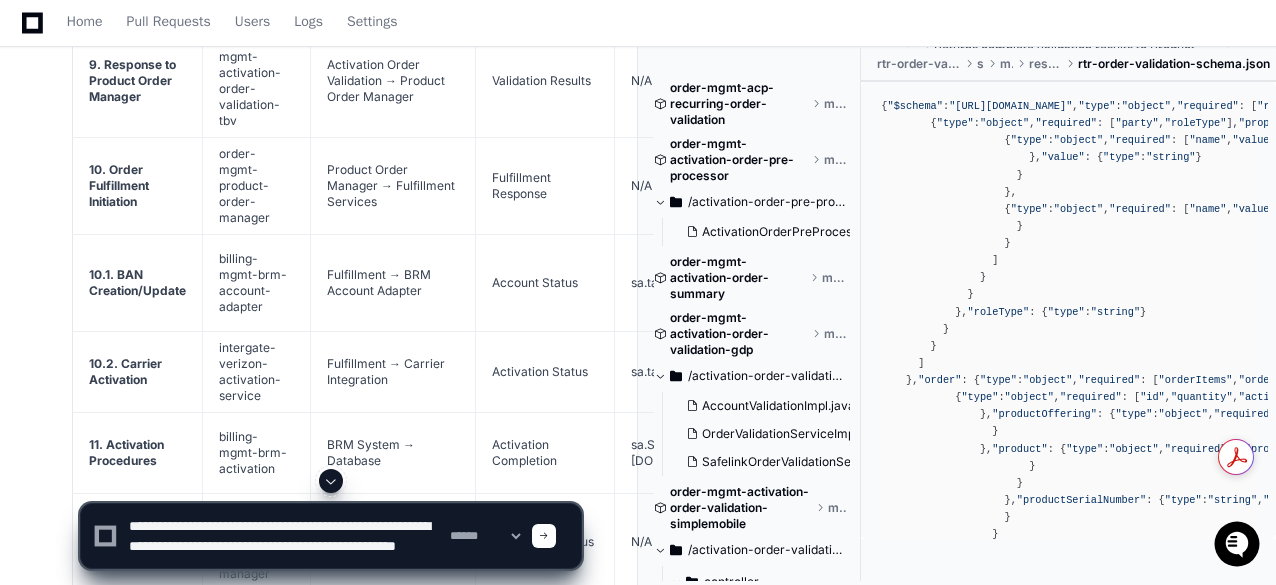 type on "**********" 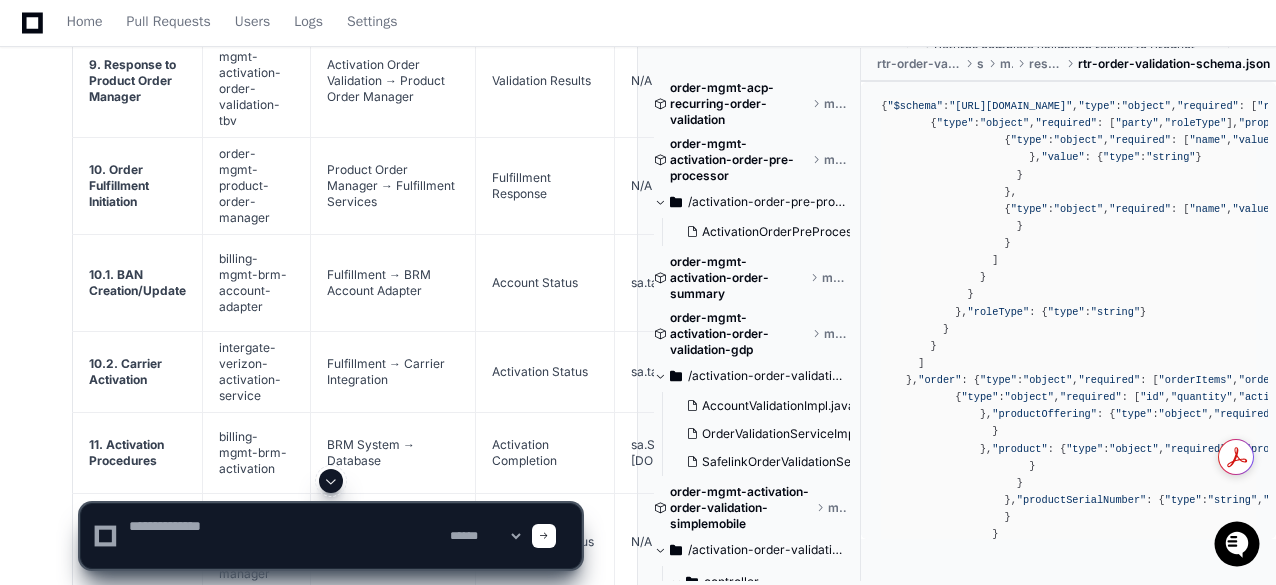 scroll, scrollTop: 0, scrollLeft: 0, axis: both 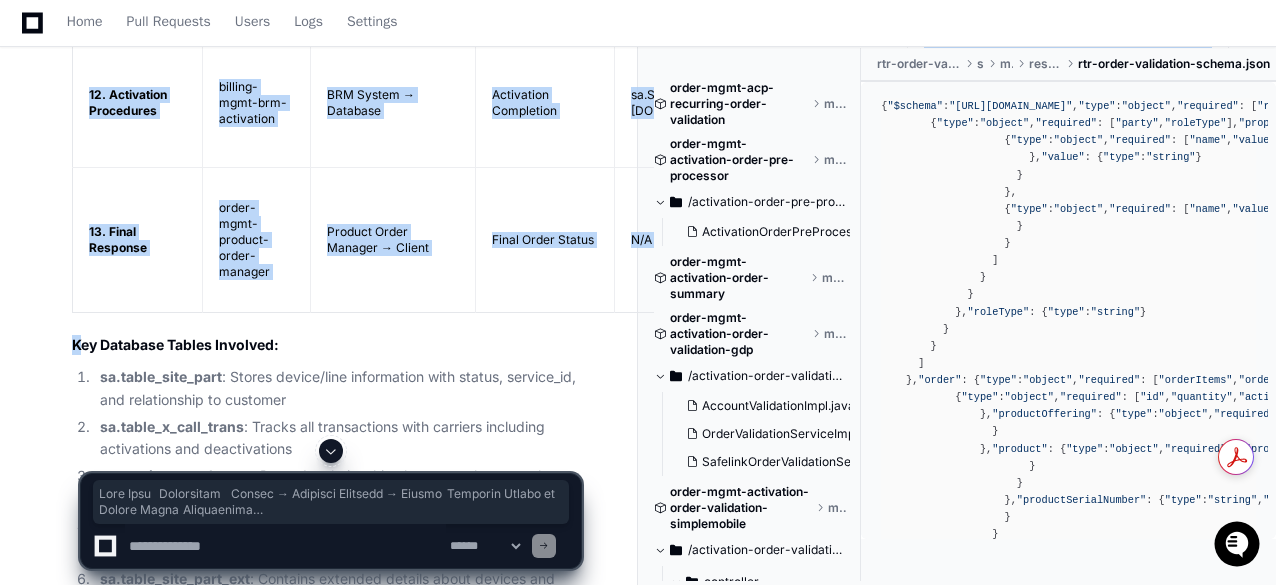drag, startPoint x: 90, startPoint y: 288, endPoint x: 84, endPoint y: 189, distance: 99.18165 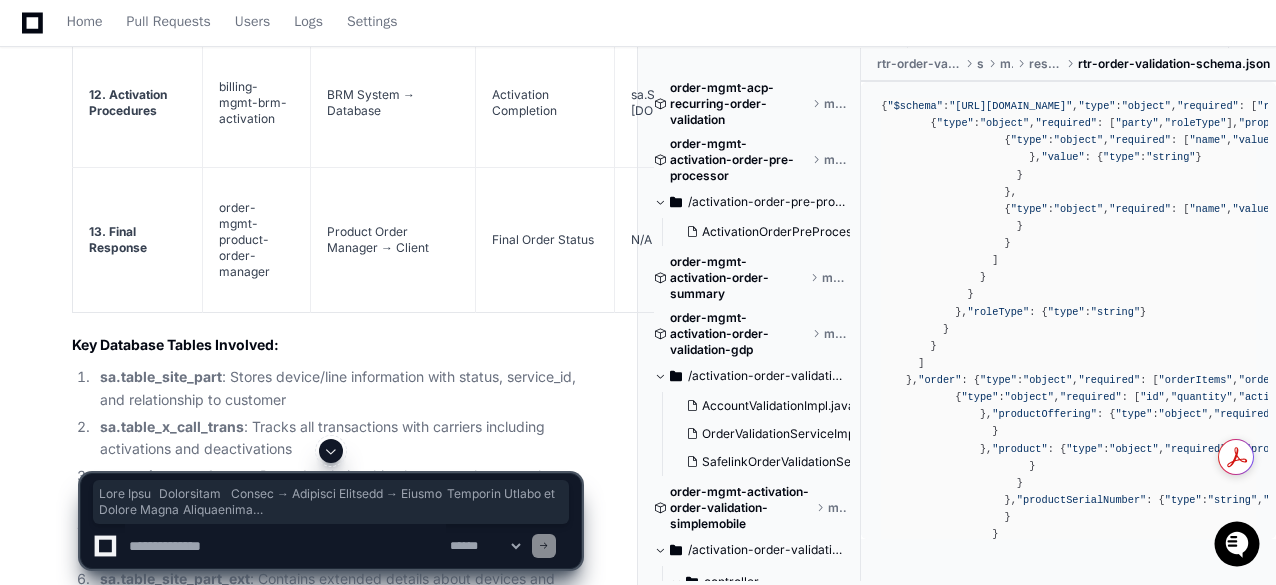 click 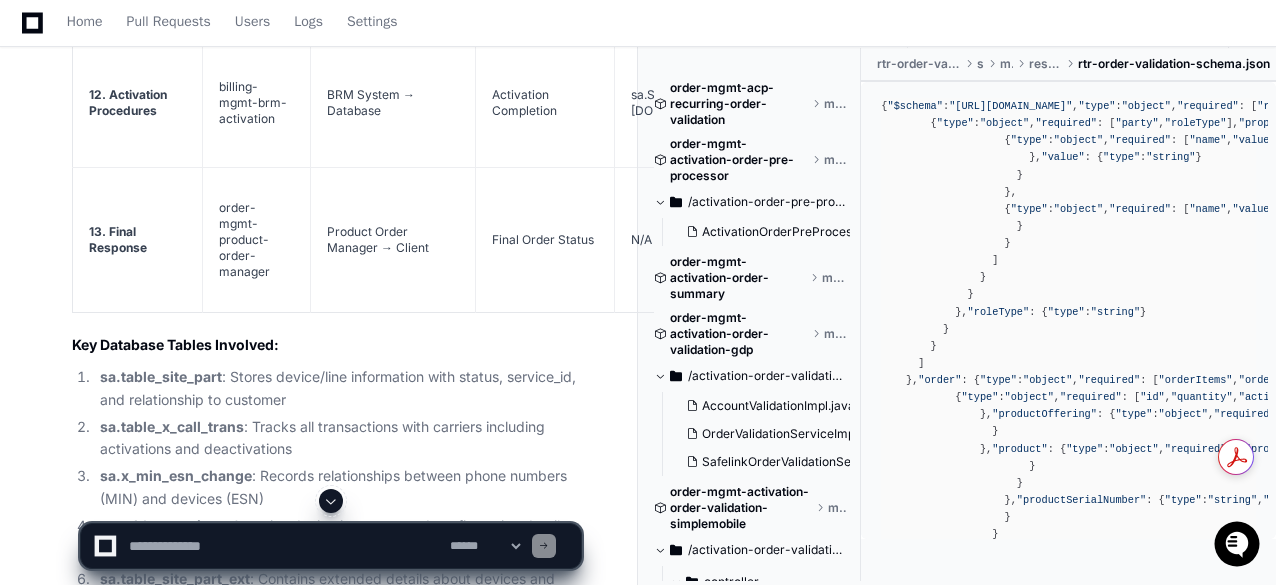 click 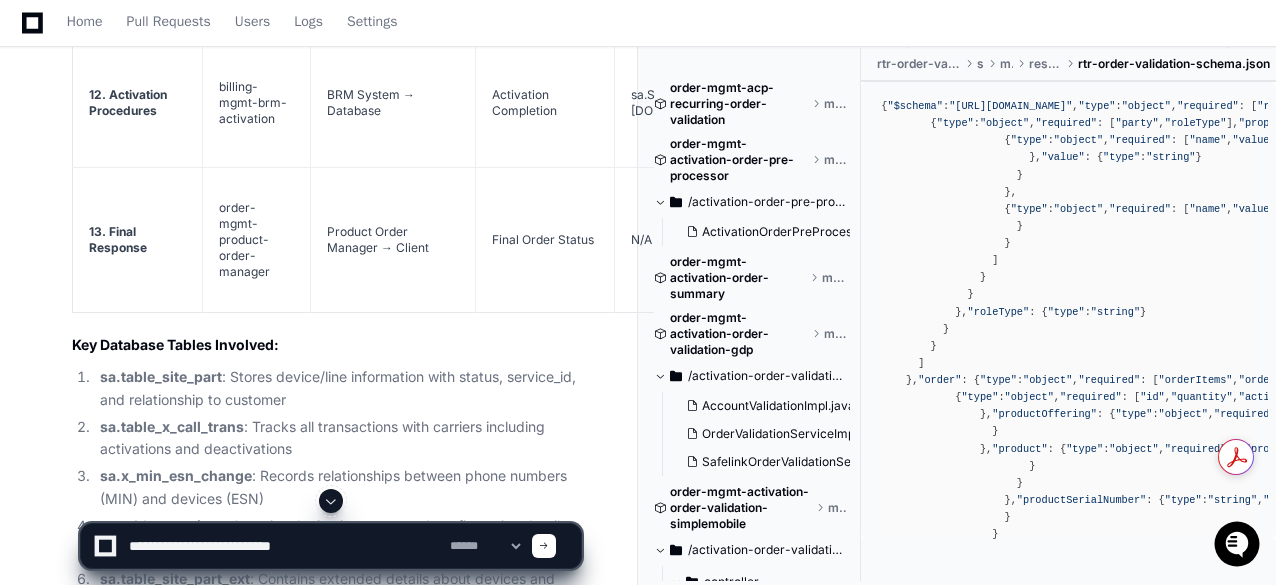 paste on "**********" 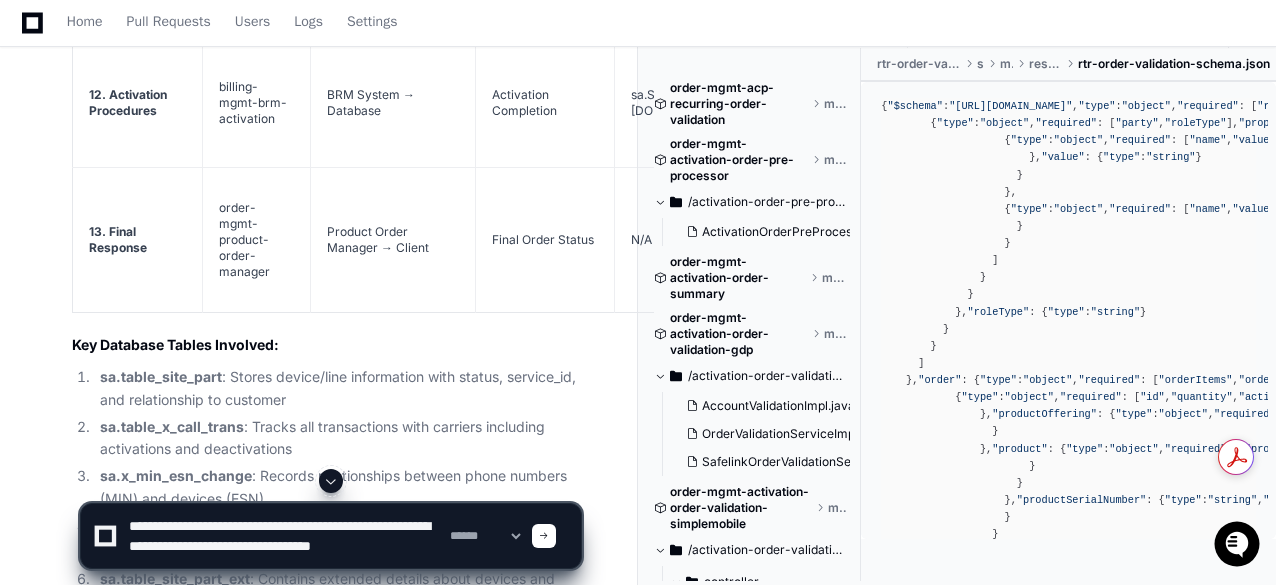 scroll, scrollTop: 6, scrollLeft: 0, axis: vertical 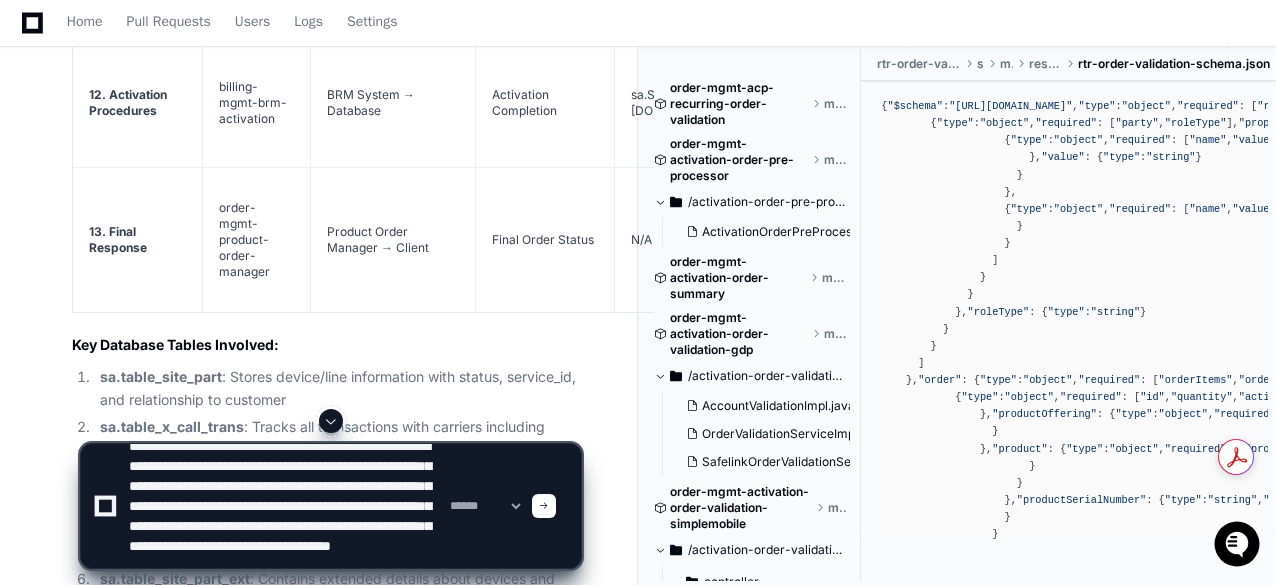 click 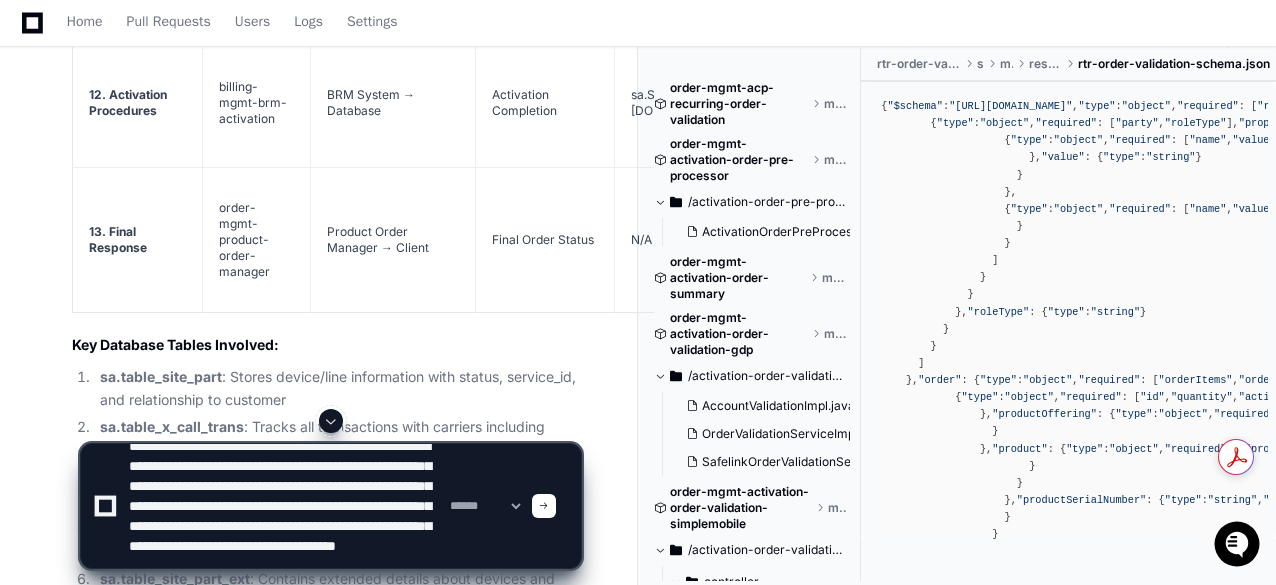 click 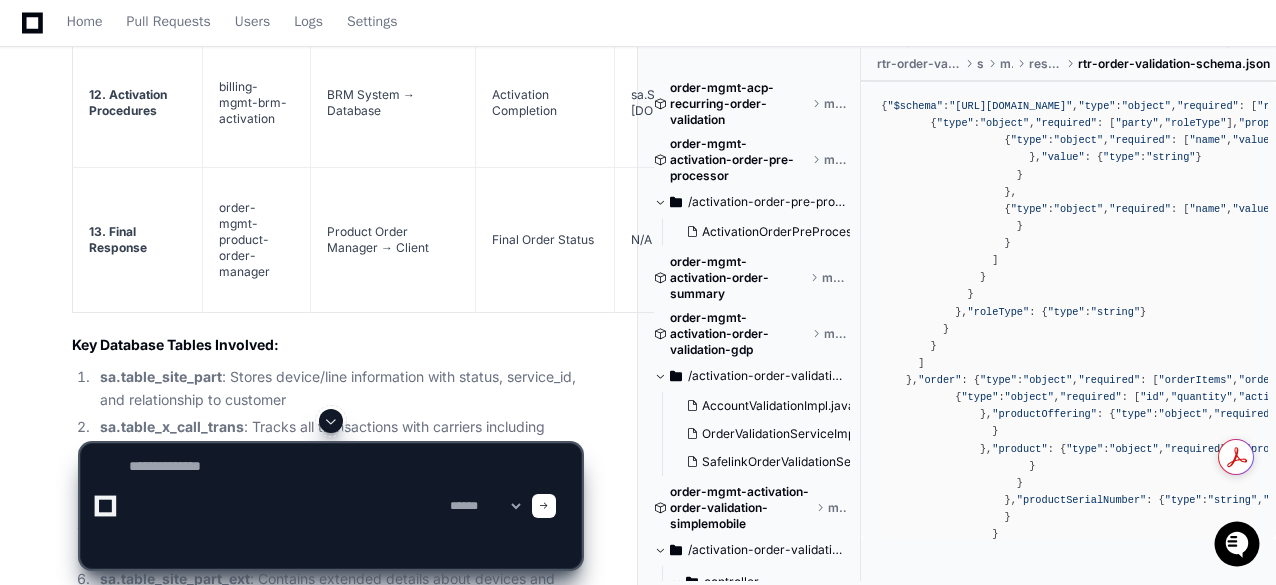 scroll, scrollTop: 0, scrollLeft: 0, axis: both 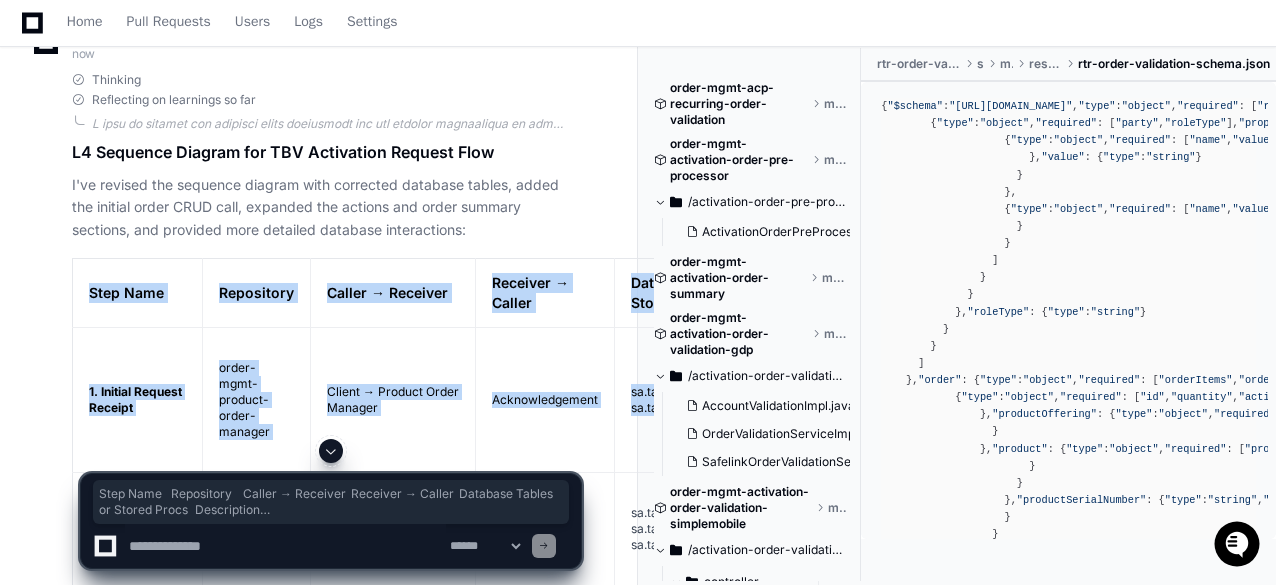drag, startPoint x: 77, startPoint y: 139, endPoint x: 180, endPoint y: 387, distance: 268.53864 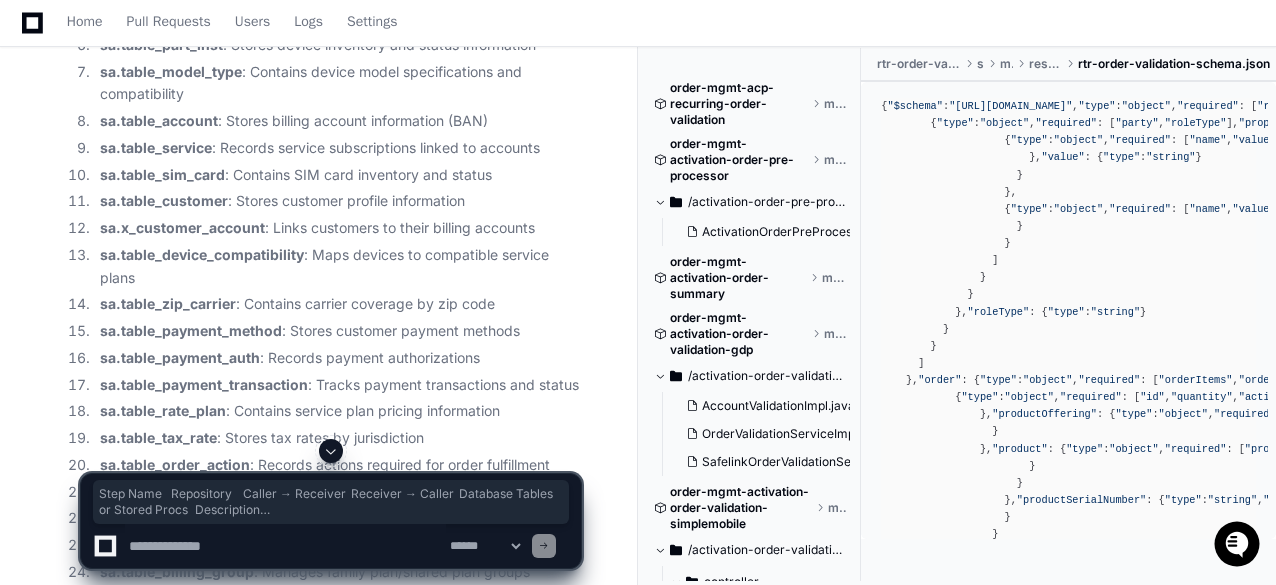 scroll, scrollTop: 20057, scrollLeft: 0, axis: vertical 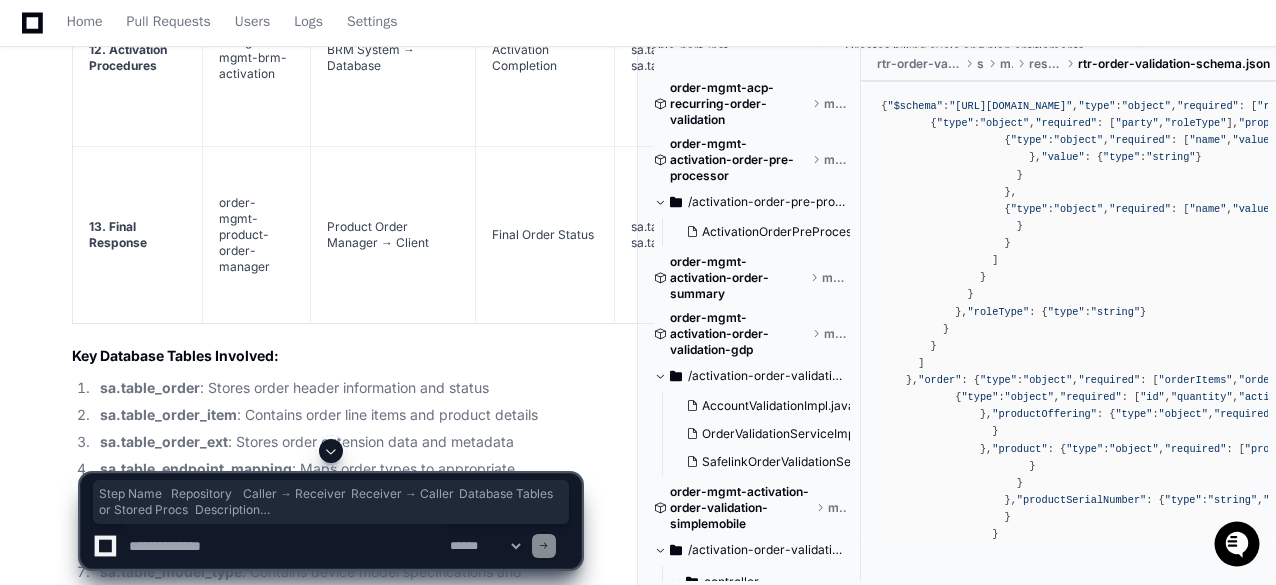 click on "13. Final Response" 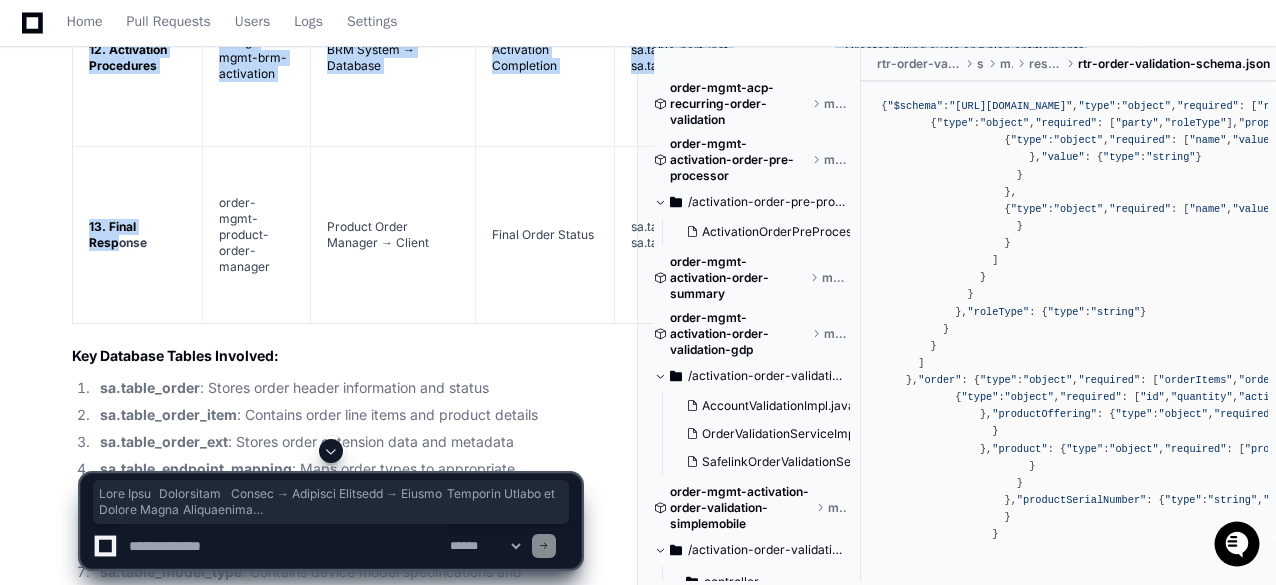 click on "Key Database Tables Involved:" 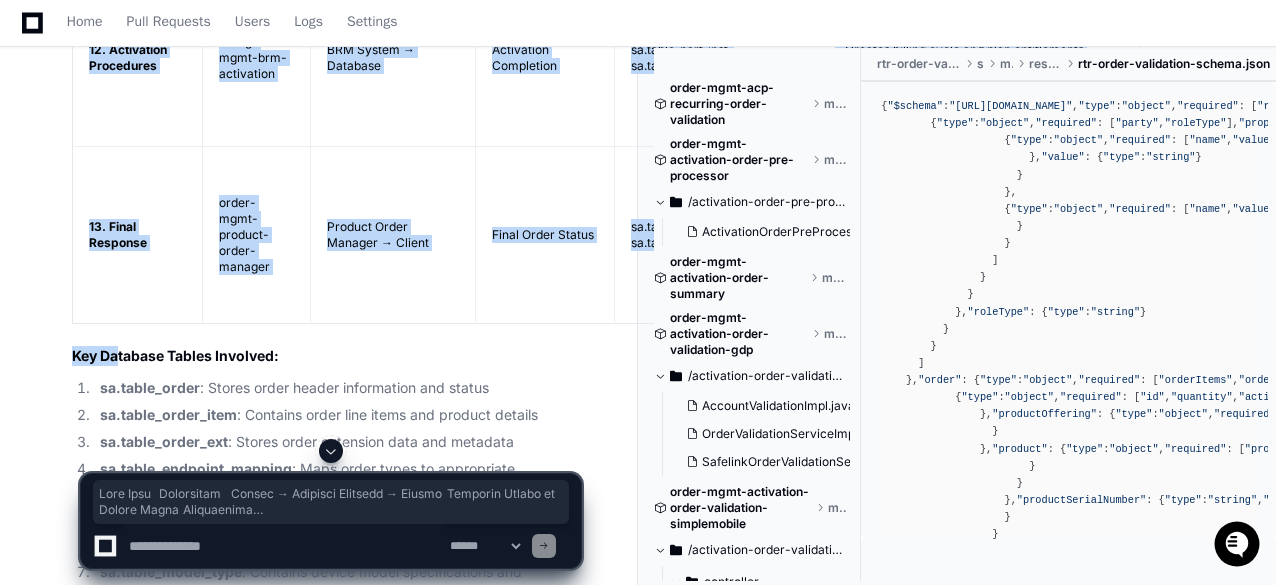 copy on "Lore Ipsu
Dolorsitam
Consec → Adipisci
Elitsedd → Eiusmo
Temporin Utlabo et Dolore Magna
Aliquaenima
0. Minimve Quisnos Exercit
ullam-labo-nisiali-exeac-consequ
Duisau → Irurein Repre Volupta
Velitessecillum
fu.nulla_paria, ex.sinto_cupid_nonp
• Suntcu quioffi deseruntmo animi estlabo pers undeom="ISTENATUSE" vol ACC dolor  • Laudant Totam Remaper eaqueips quaeabi inv veritat quasiarchit BE  • Vitaedi explica nemoenimip qui volup aspernatu aut oditfugi conseq  • Magnidol eosratio sequinesciu, nequep quisqua, dol adipisc numq eiusmodite
1.4. Incidun Magna Quaerate
minus-solu-nobis-elig
Optiocu Nihil Impedit → Quopl FACE
Possi Assumen Repellen
te.autem_quibu, of.debit_rerum_nece, sa.eveni_volup_rep
• Recusan itaquee hicte sapien de reiciend  • Volupta maiore alias PE  • Dolori asper repel mini nostrum exercit  • Ullamco susci laborios (aliquidcom, conseq quidma, mol.)  • Mole harumqu rerum facili ex DISTINC
0.6. Namli Tem-Cumsolutan
elige-opti-cumquenihi-imped-min-quodma..." 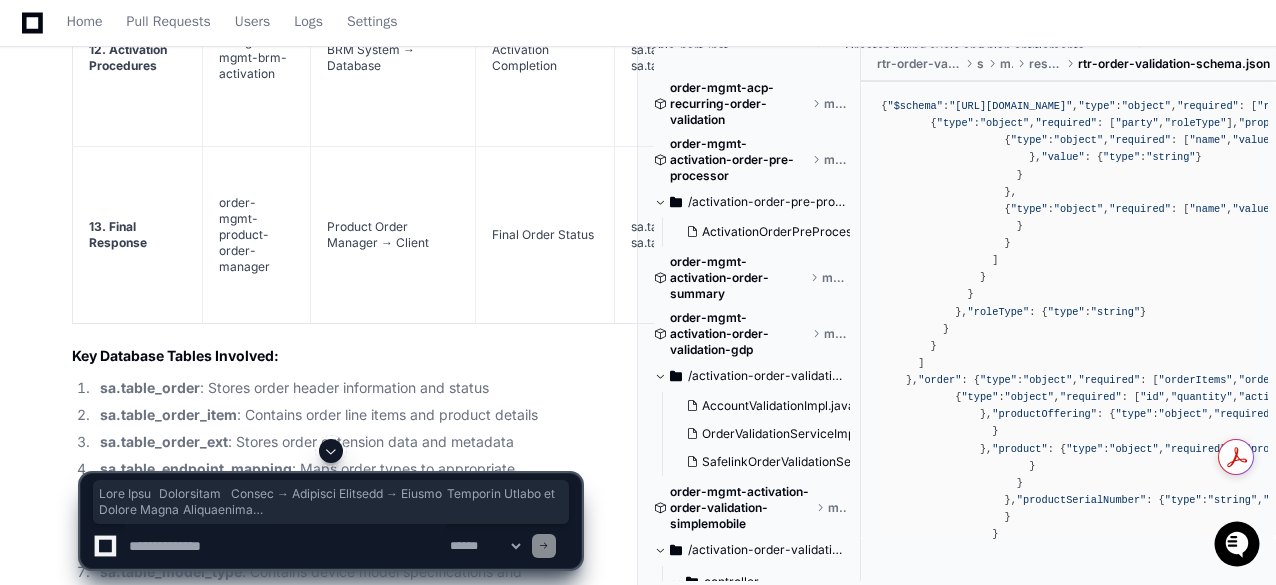 click 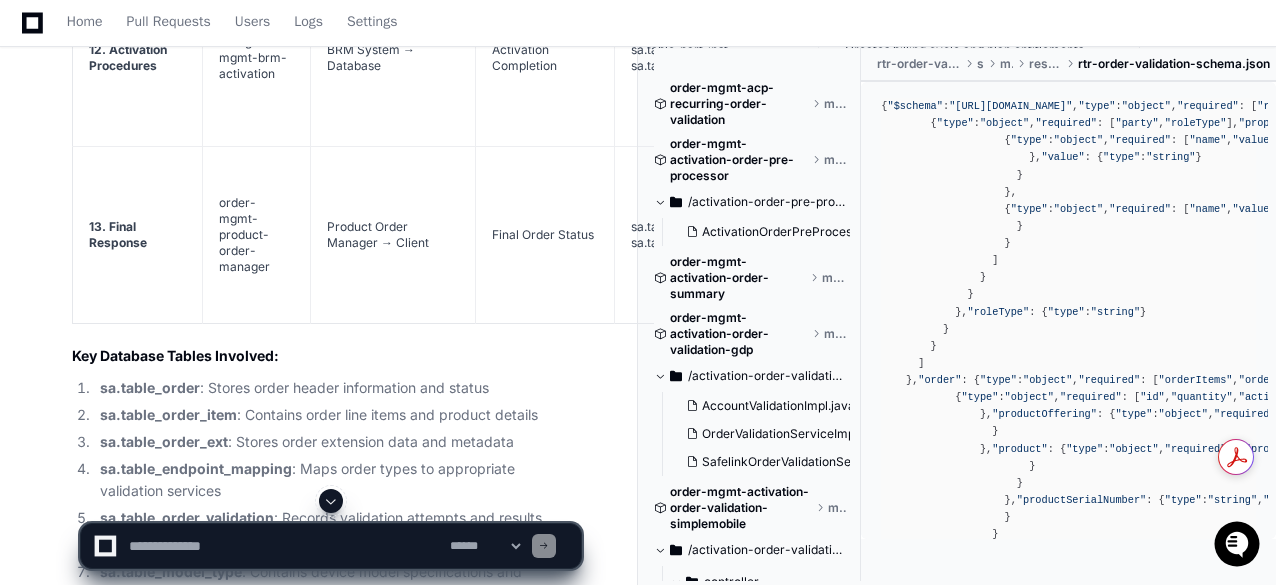 click 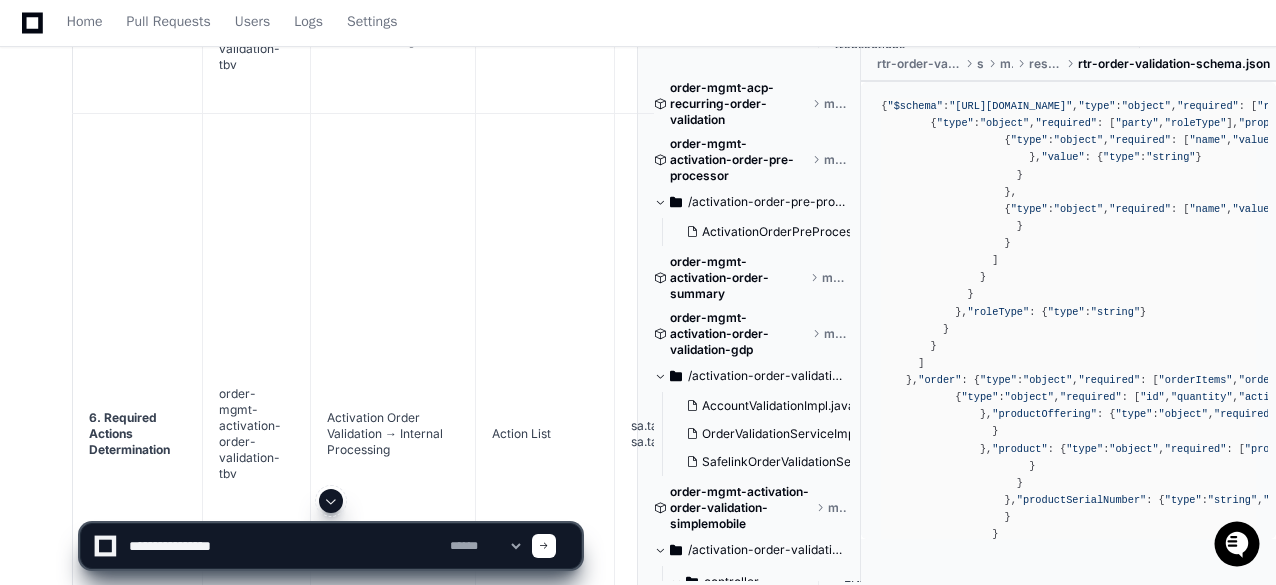 scroll, scrollTop: 17457, scrollLeft: 0, axis: vertical 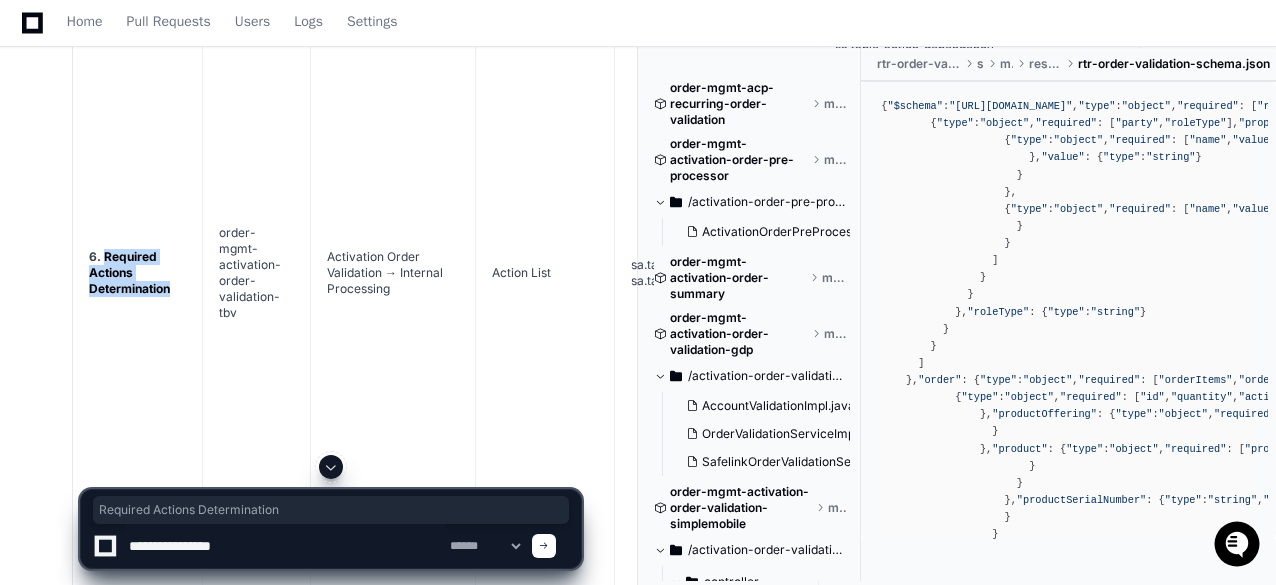 drag, startPoint x: 103, startPoint y: 169, endPoint x: 173, endPoint y: 195, distance: 74.672615 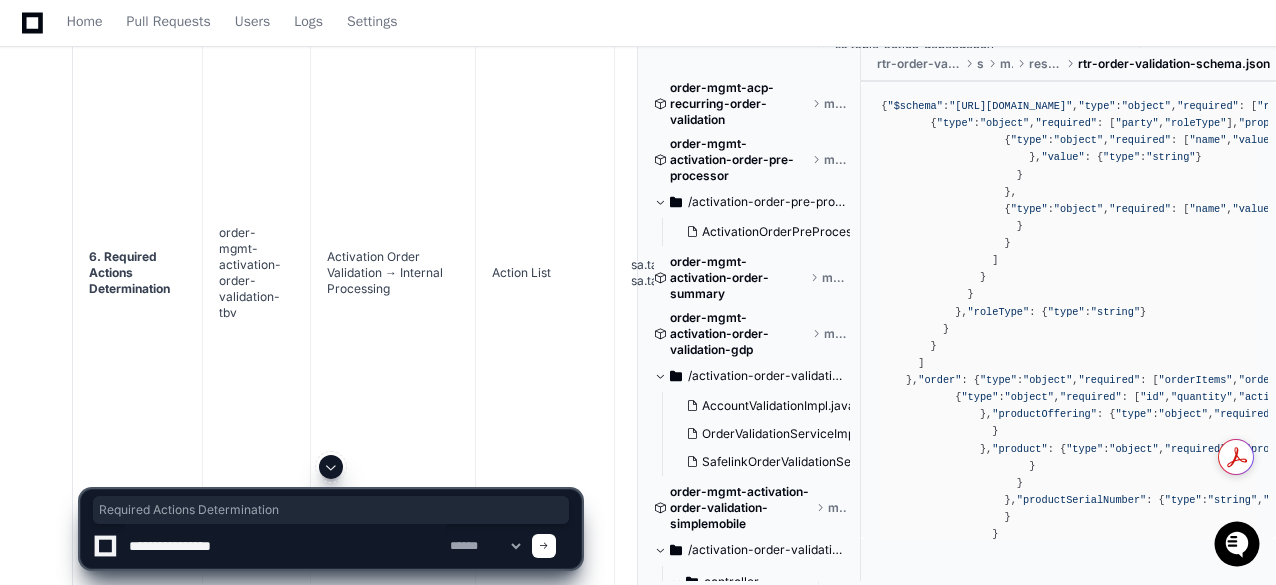 click 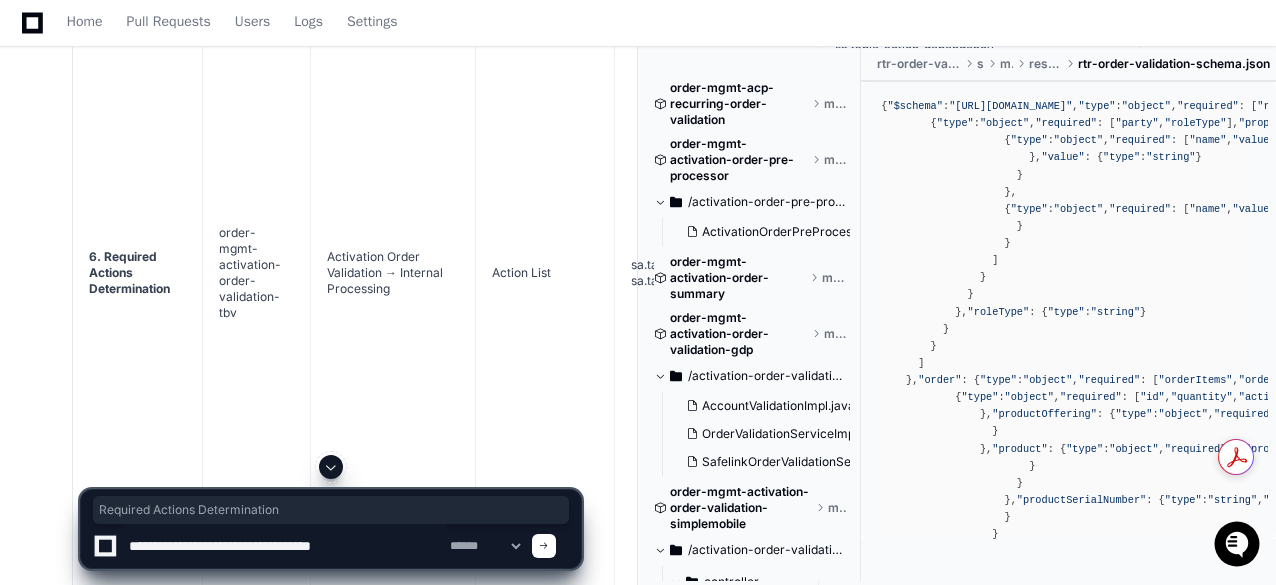 paste on "**********" 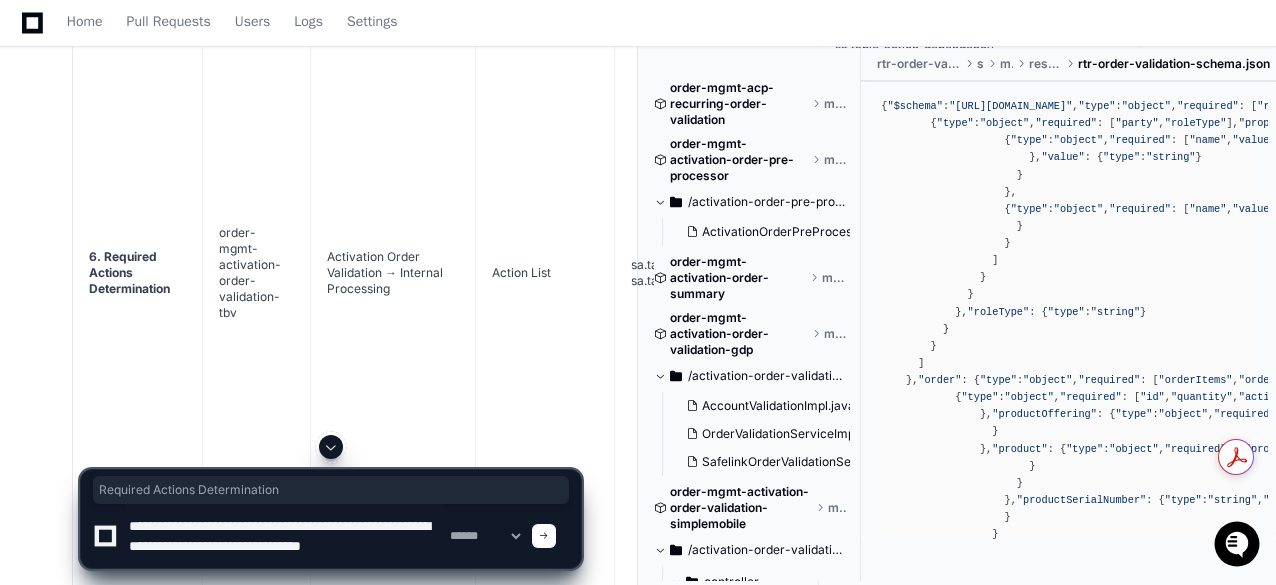 scroll, scrollTop: 6, scrollLeft: 0, axis: vertical 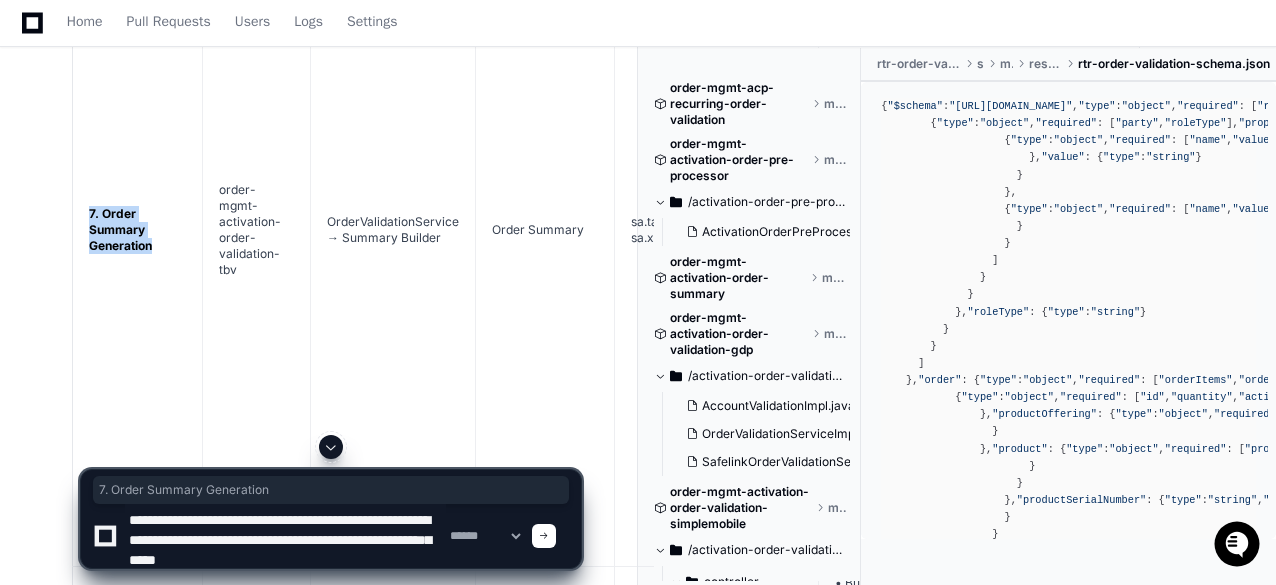 drag, startPoint x: 152, startPoint y: 179, endPoint x: 88, endPoint y: 151, distance: 69.856995 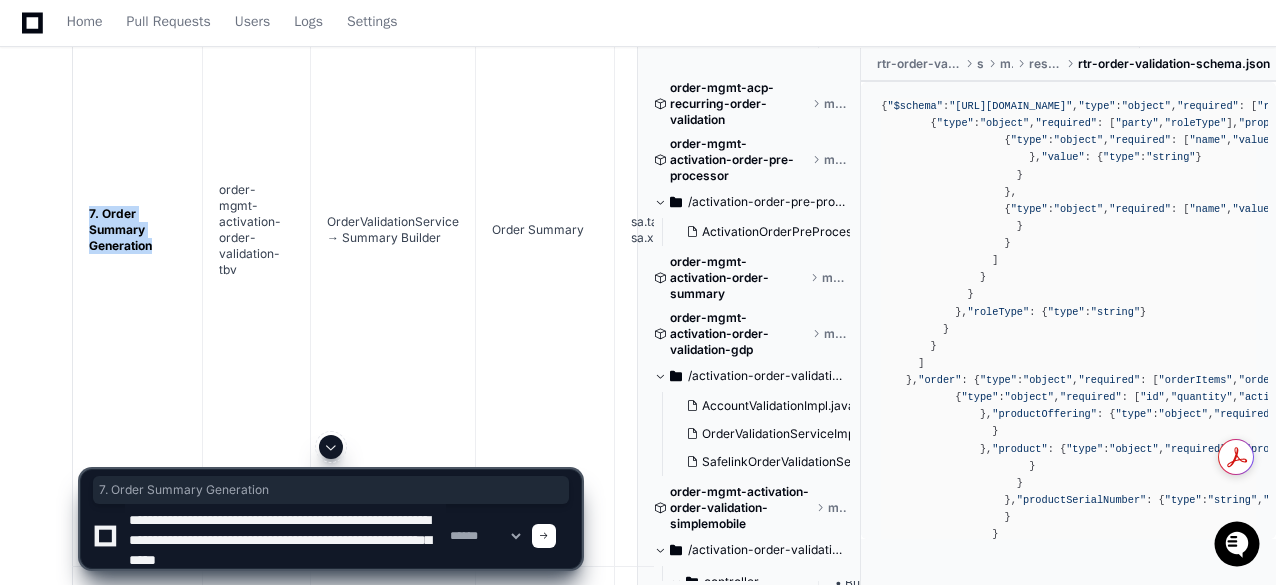 click 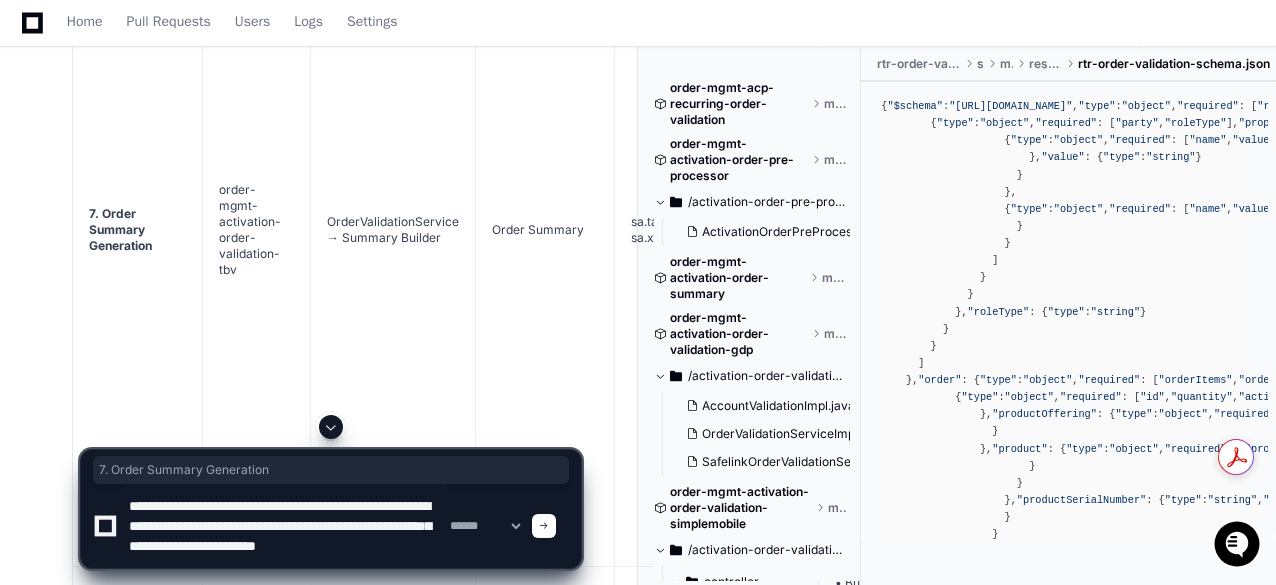 paste on "**********" 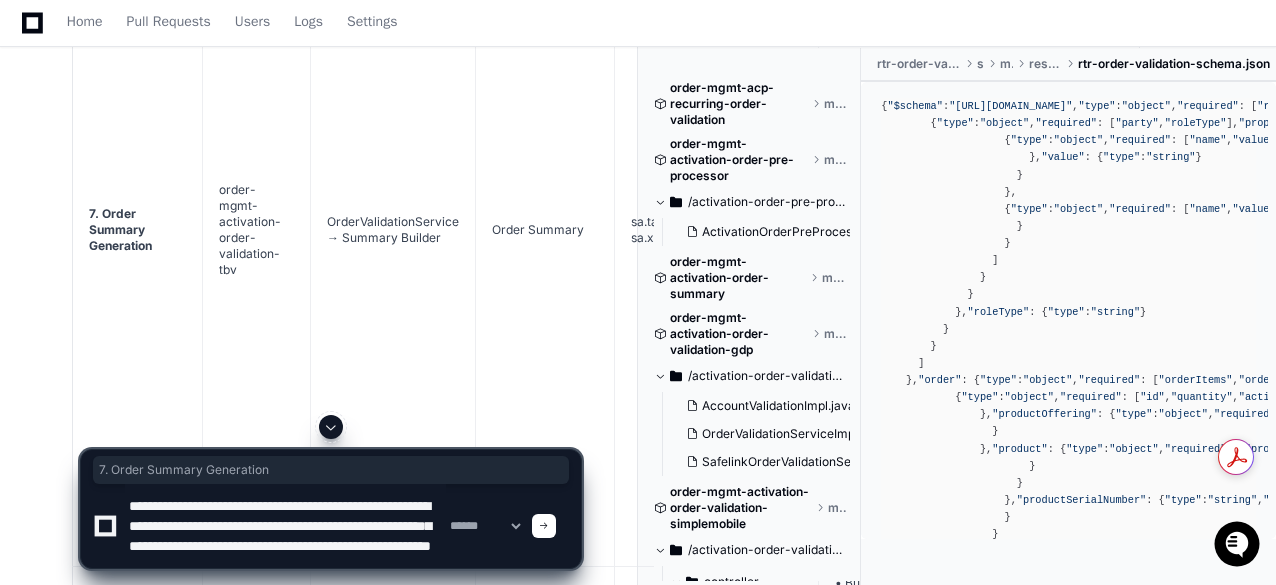 scroll, scrollTop: 26, scrollLeft: 0, axis: vertical 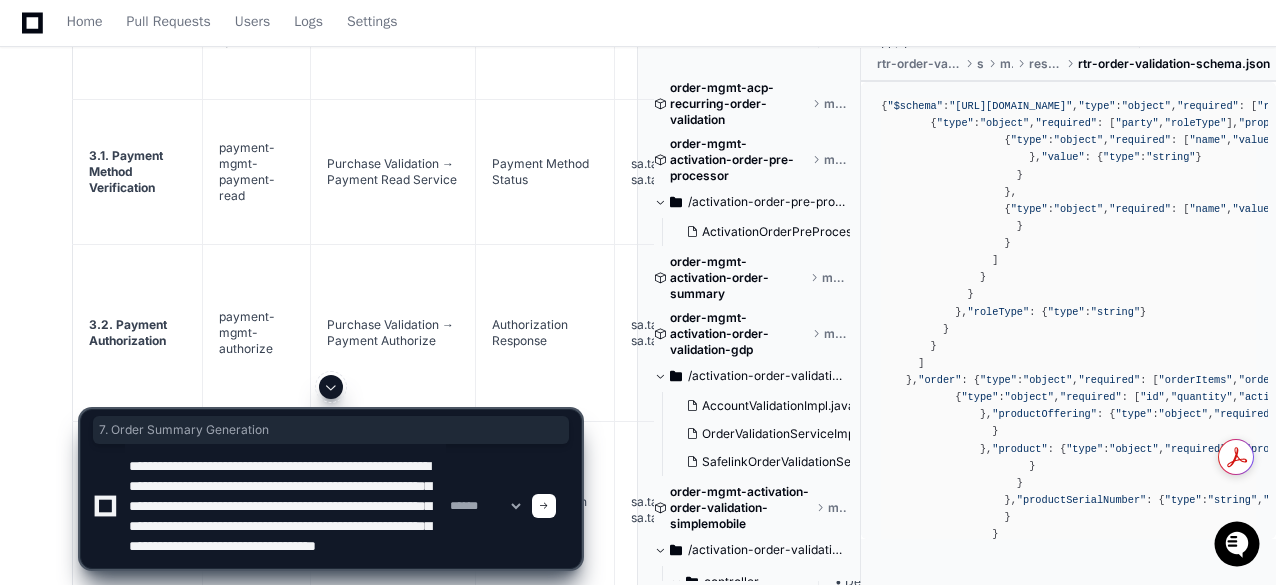 click 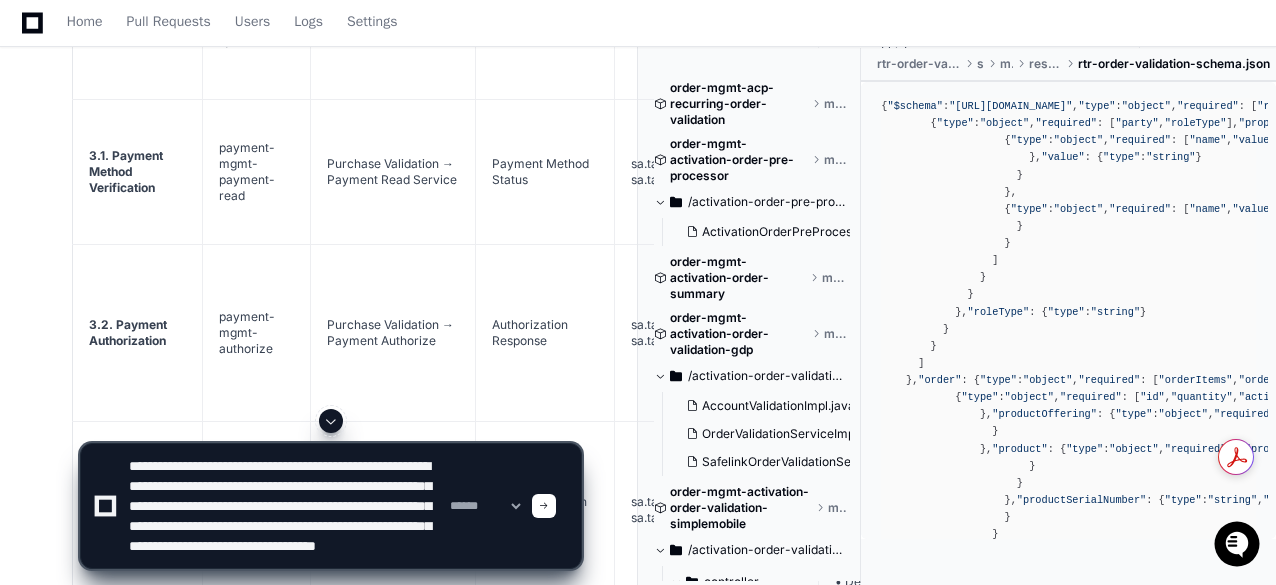 type 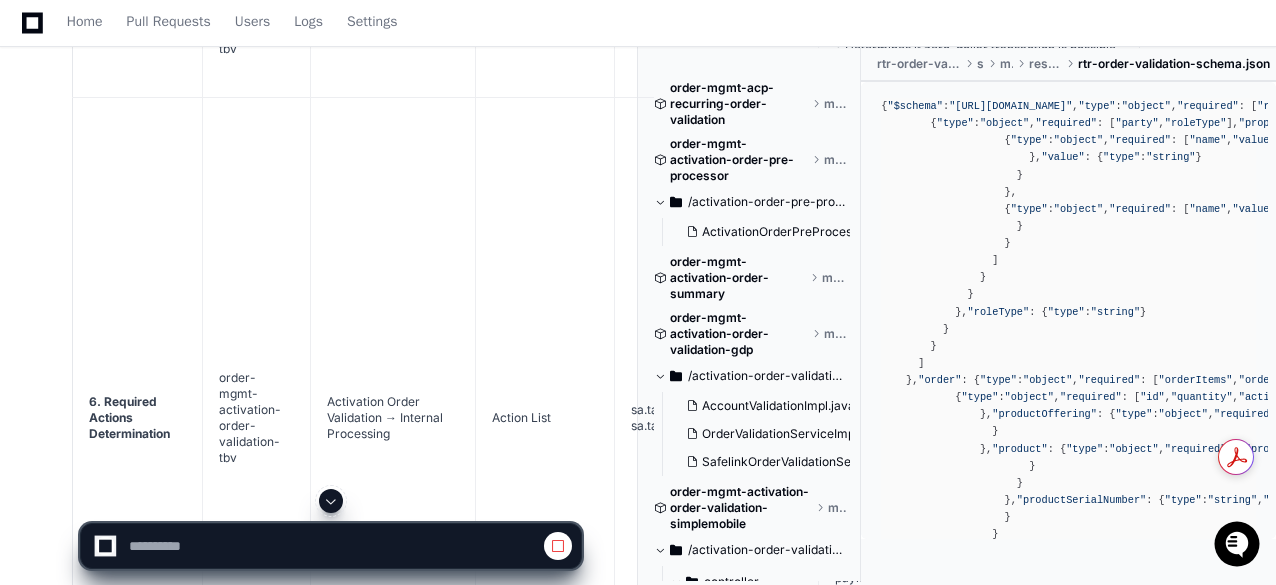 scroll, scrollTop: 17457, scrollLeft: 0, axis: vertical 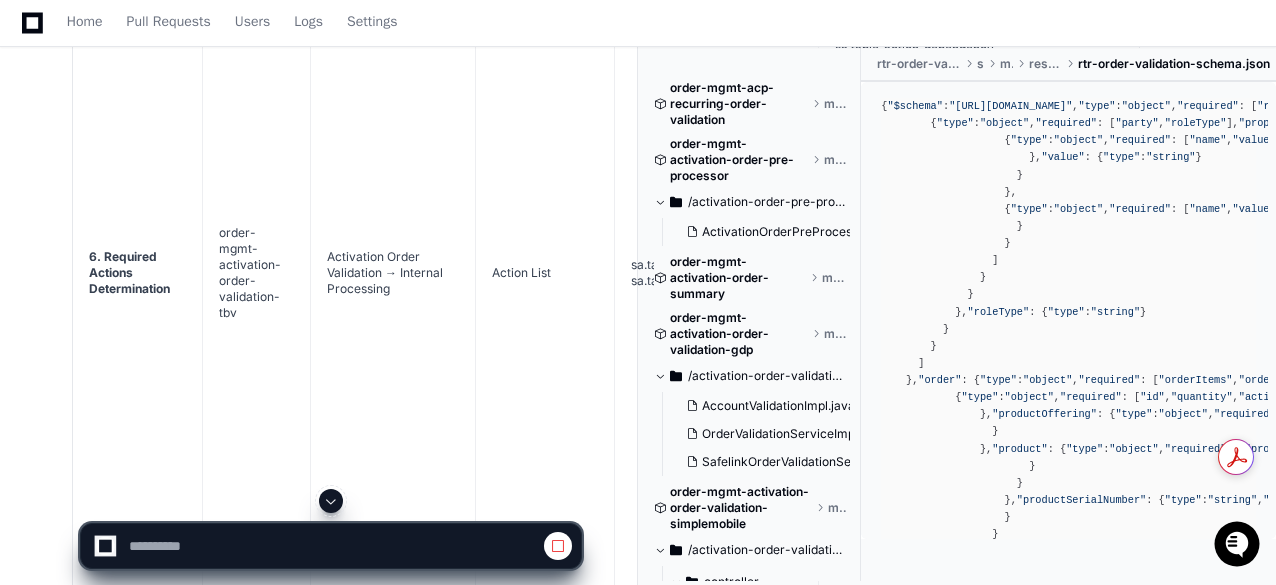 click 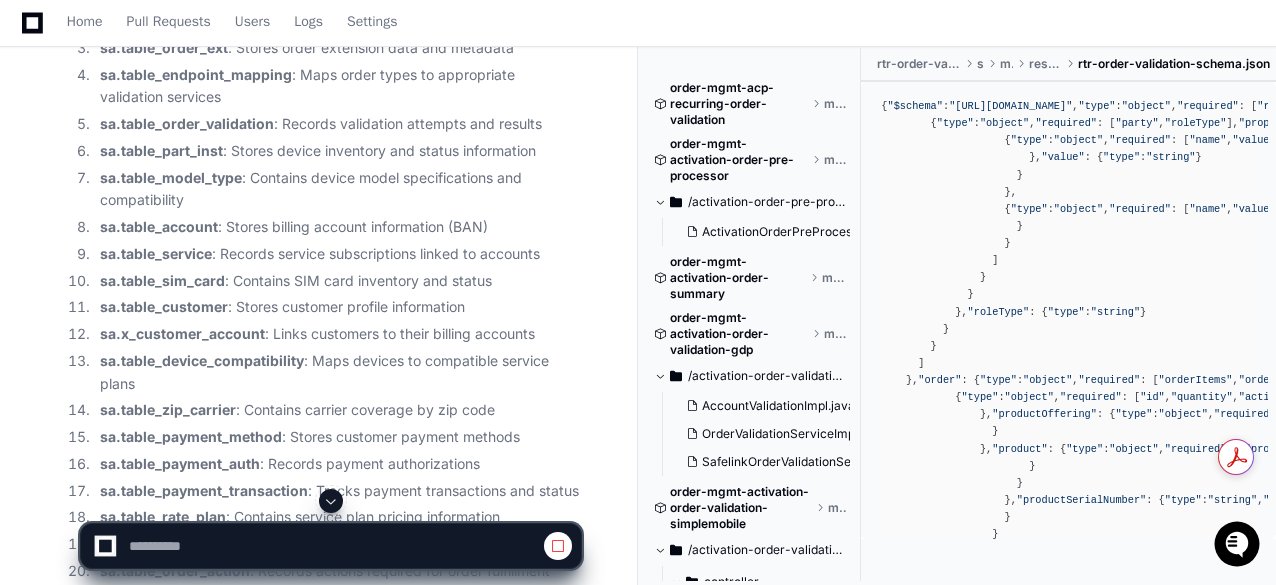 scroll, scrollTop: 21990, scrollLeft: 0, axis: vertical 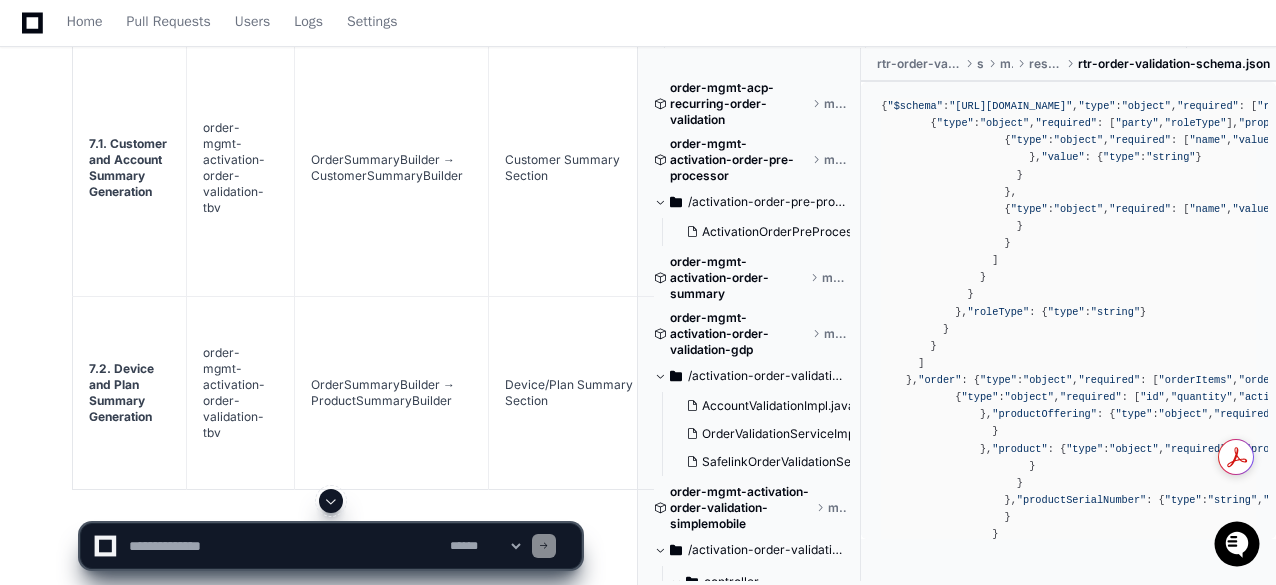 click on "tejeshwer.[PERSON_NAME] an hour ago you are a design architect and trying to build and L4 Sequence Diagram for Activation Request for TBV , assuming a Request which contains an order item with action set to Activation and submitted to Product Order Manager - can you document steps in a tabular with "Step Name", "Repository", "Caller → Receiver" "Receiver → Caller" , "Data base tables or Stored Procs", "Description" , from the time request entered till the time the process is completed , if its a sub set use 1.1 convention for it. Include sub calls to the extent possible. Please make sure to include most of the steps along with the database table names or stored procs look in Entity Classes not Repository Class . Please expand all steps, In Description please include steps in bullet points, Do not hallucinate , if not aware please mention , flow only the activation flow.
PlayerZero an hour ago Thinking Researching TBV activation order validation product order manager" 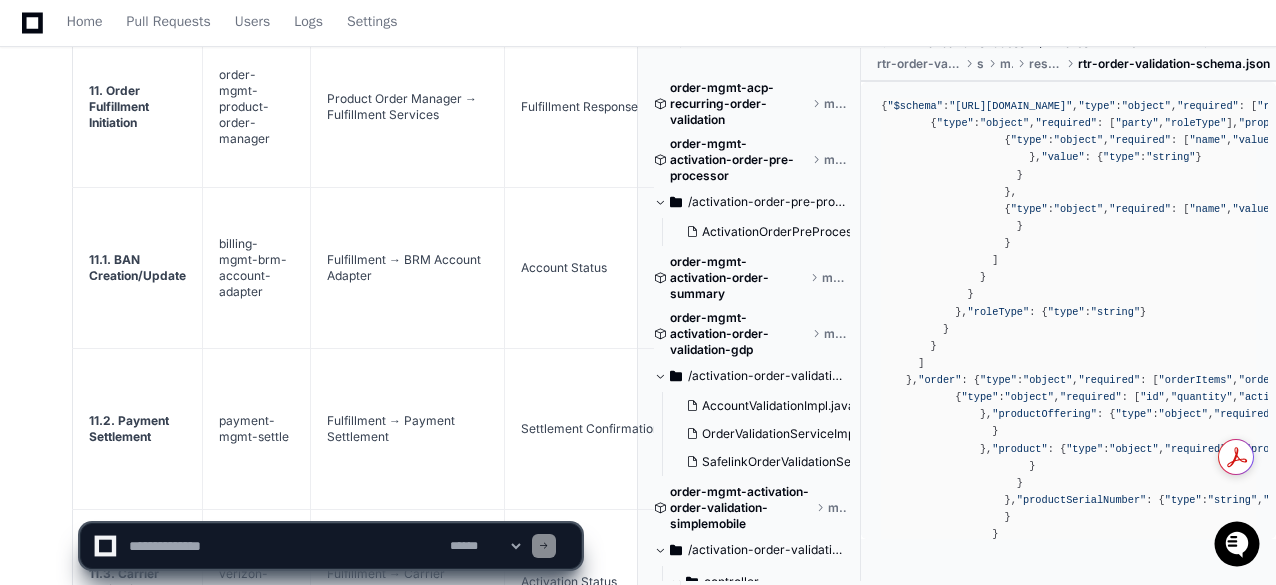 scroll, scrollTop: 28143, scrollLeft: 0, axis: vertical 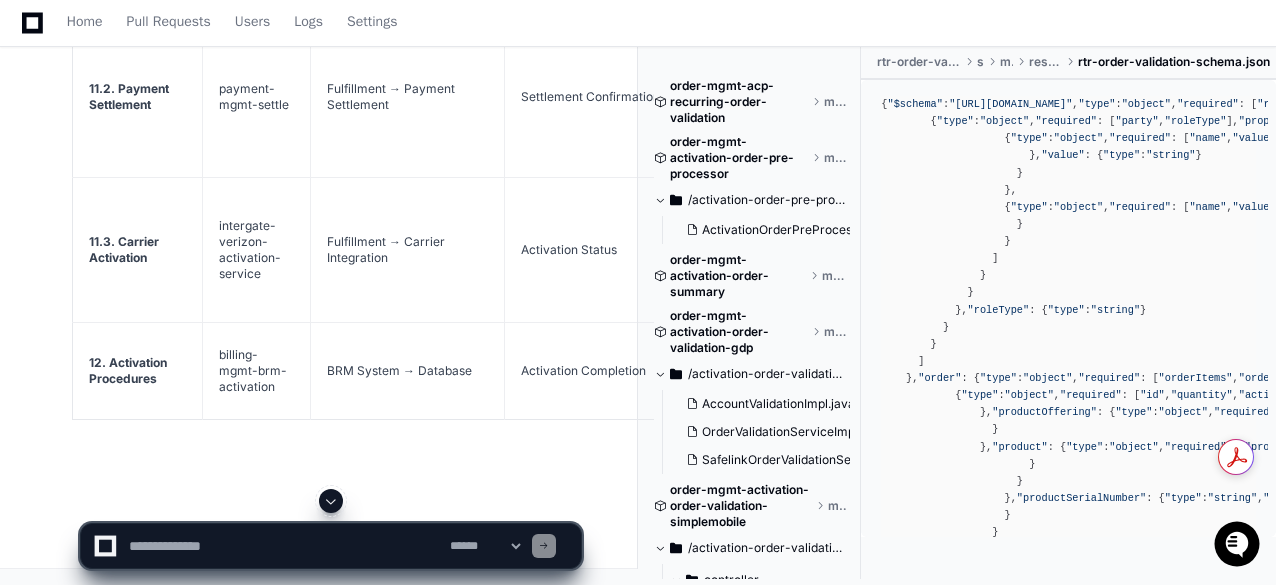 click 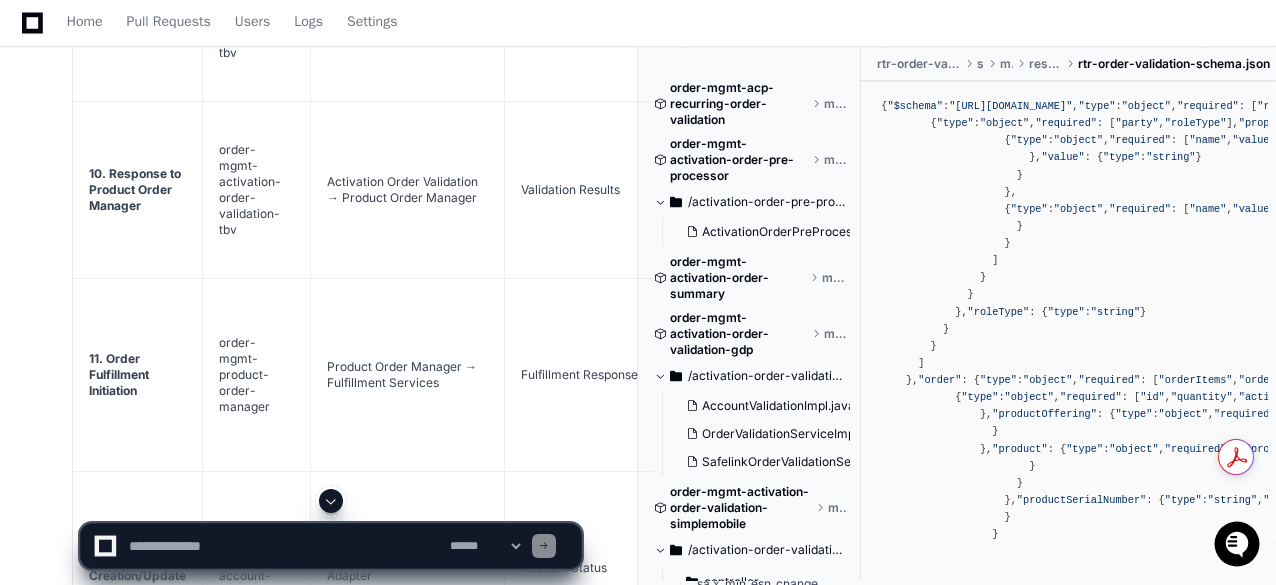 scroll, scrollTop: 28464, scrollLeft: 0, axis: vertical 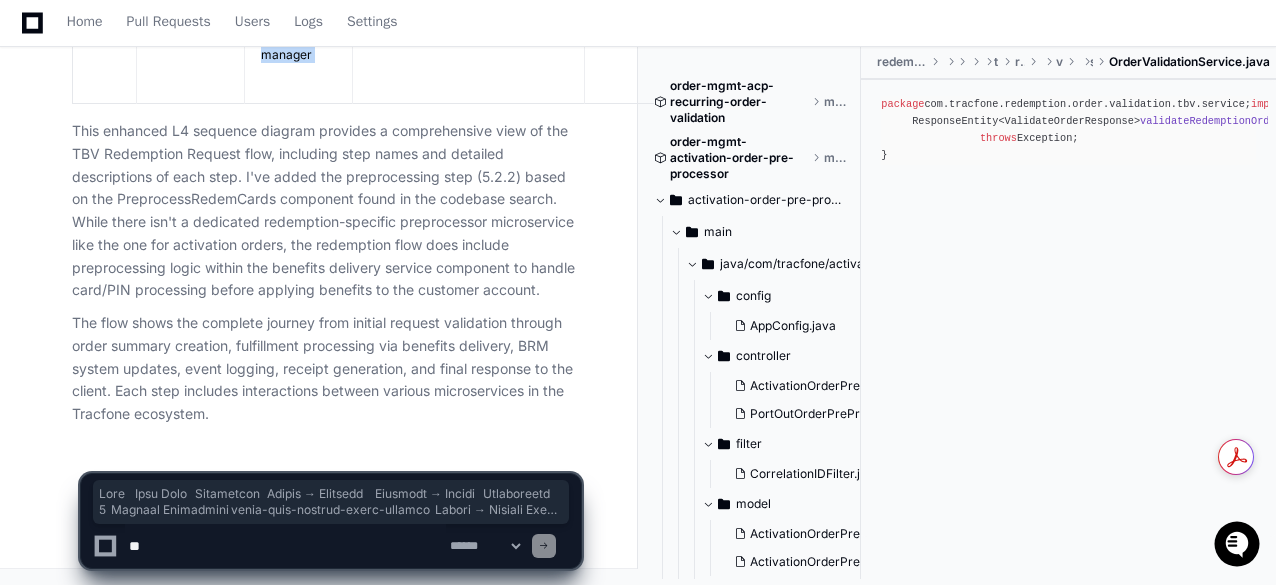 click 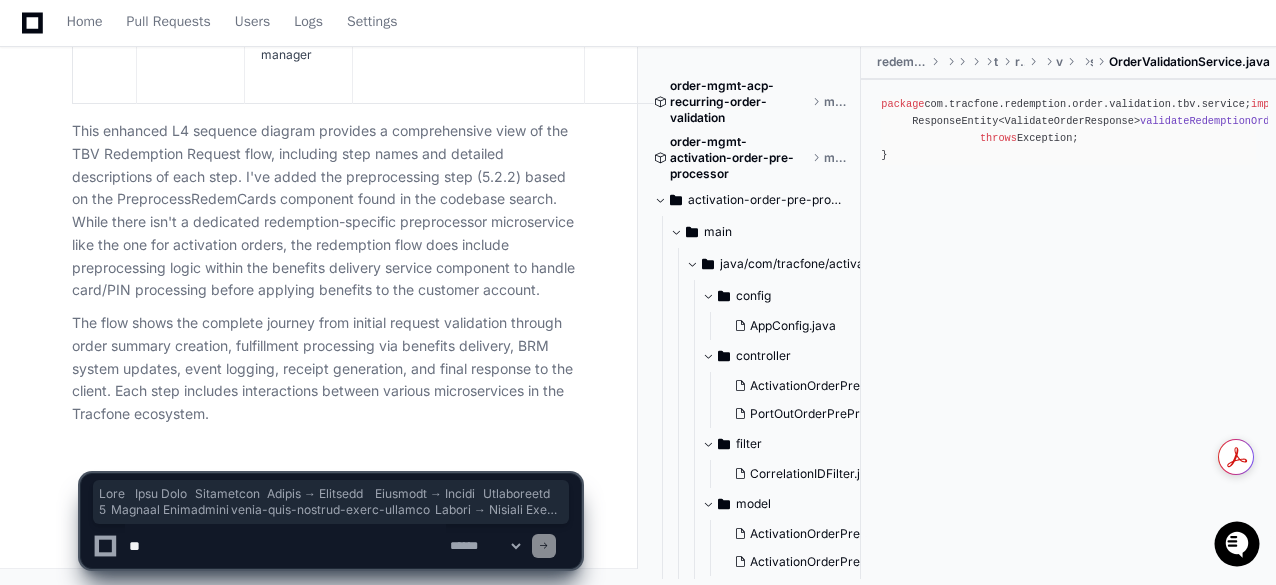 click on "The flow shows the complete journey from initial request validation through order summary creation, fulfillment processing via benefits delivery, BRM system updates, event logging, receipt generation, and final response to the client. Each step includes interactions between various microservices in the Tracfone ecosystem." 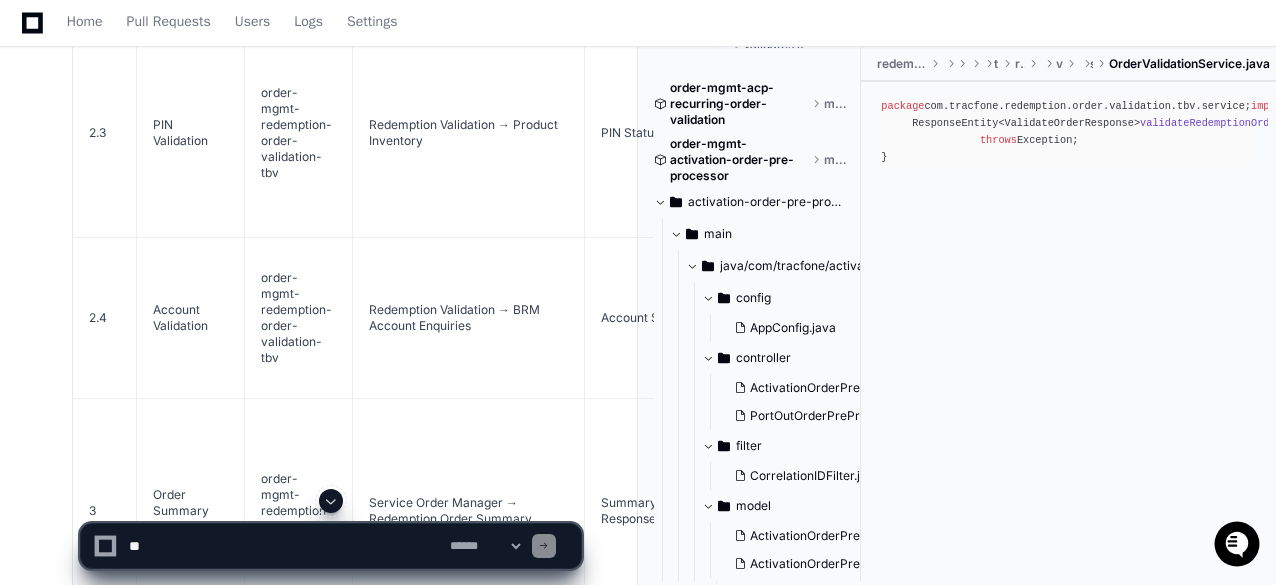 scroll, scrollTop: 6353, scrollLeft: 0, axis: vertical 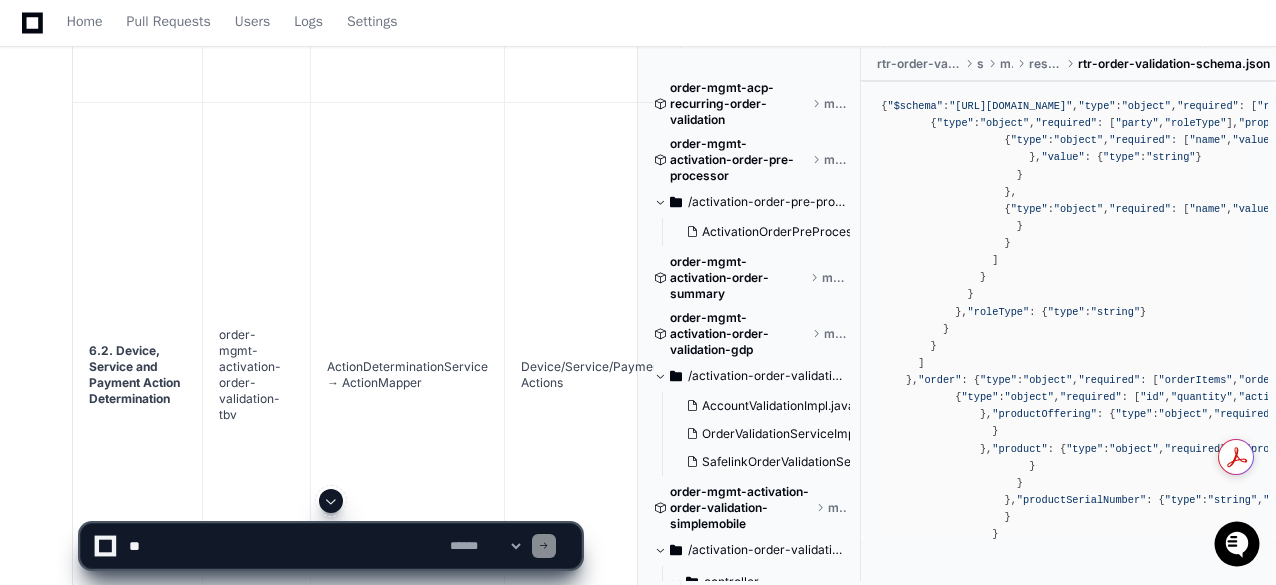 click on "tejeshwer.[PERSON_NAME] an hour ago you are a design architect and trying to build and L4 Sequence Diagram for Activation Request for TBV , assuming a Request which contains an order item with action set to Activation and submitted to Product Order Manager - can you document steps in a tabular with "Step Name", "Repository", "Caller → Receiver" "Receiver → Caller" , "Data base tables or Stored Procs", "Description" , from the time request entered till the time the process is completed , if its a sub set use 1.1 convention for it. Include sub calls to the extent possible. Please make sure to include most of the steps along with the database table names or stored procs look in Entity Classes not Repository Class . Please expand all steps, In Description please include steps in bullet points, Do not hallucinate , if not aware please mention , flow only the activation flow.
PlayerZero an hour ago Thinking Researching TBV activation order validation product order manager" 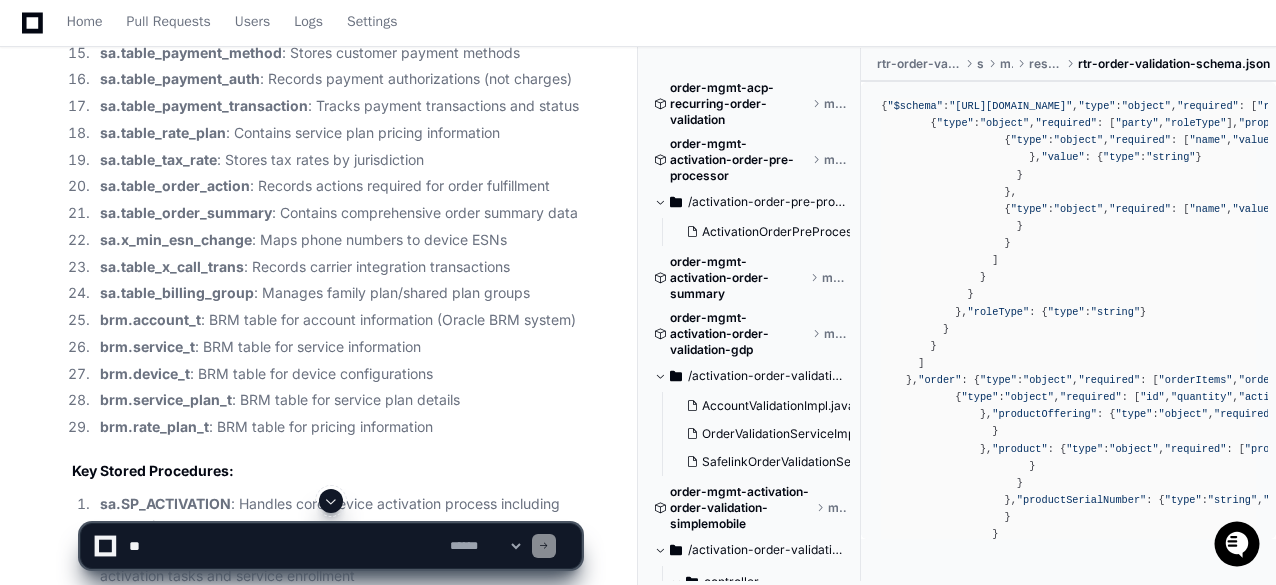scroll, scrollTop: 30194, scrollLeft: 0, axis: vertical 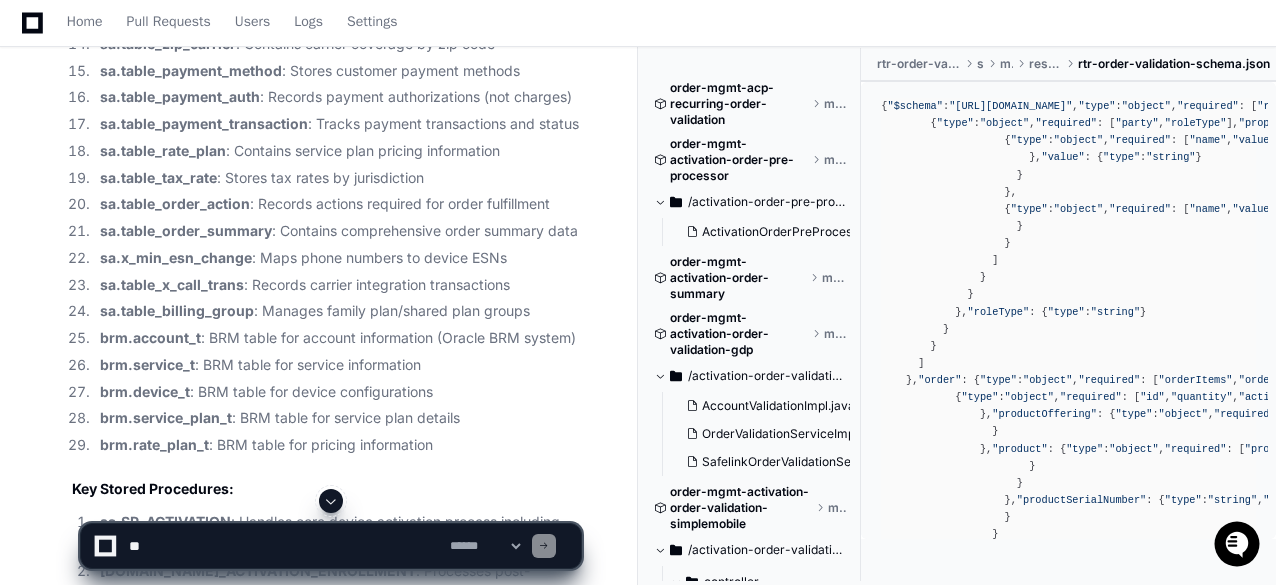 click on "tejeshwer.degala an hour ago you are a design architect and trying to build and L4 Sequence Diagram for Activation Request for TBV , assuming a Request which contains an order item with action set to Activation and submitted to Product Order Manager - can you document steps in a tabular with "Step Name", "Repository", "Caller → Receiver" "Receiver → Caller" , "Data base tables or Stored Procs", "Description" , from the time request entered till the time the process is completed , if its a sub set use 1.1 convention for it. Include sub calls to the extent possible. Please make sure to include most of the steps along with the database table names or stored procs look in Entity Classes not Repository Class . Please expand all steps, In Description please include steps in bullet points, Do not hallucinate , if not aware please mention , flow only the activation flow.
PlayerZero an hour ago Thinking Researching TBV activation order validation product order manager" 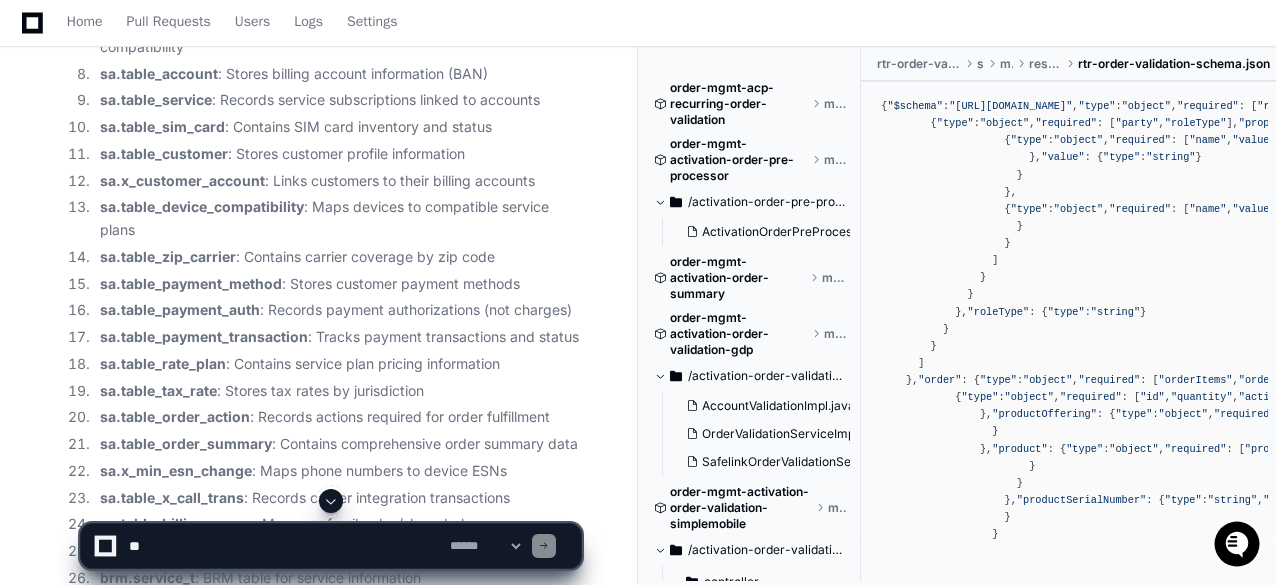 scroll, scrollTop: 29894, scrollLeft: 0, axis: vertical 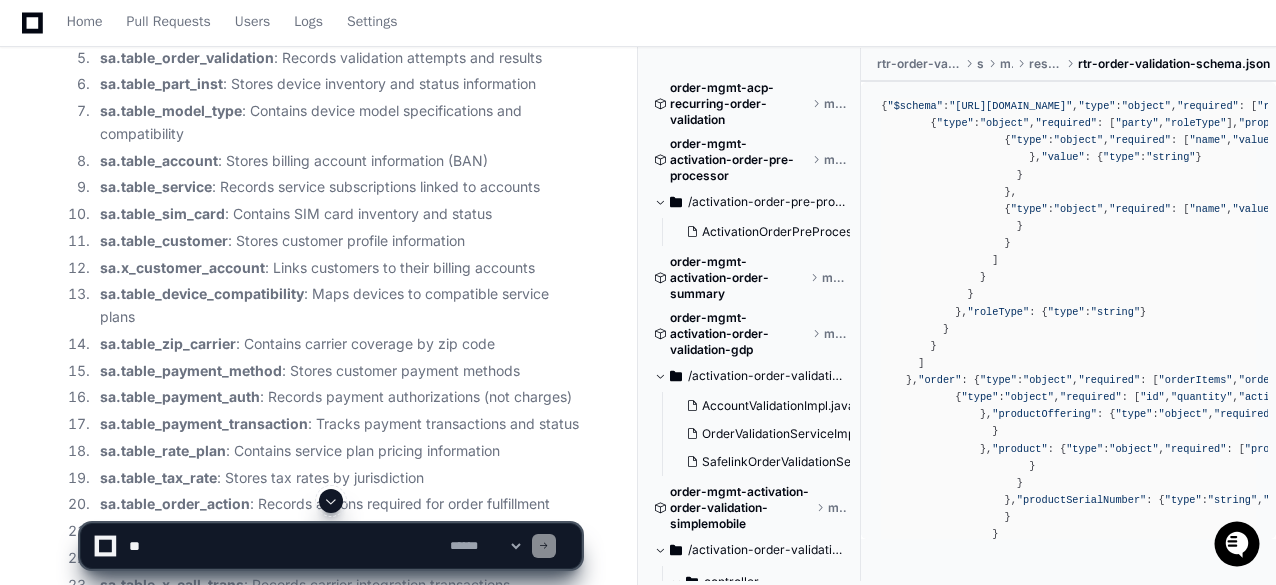 click on "tejeshwer.[PERSON_NAME] an hour ago you are a design architect and trying to build and L4 Sequence Diagram for Activation Request for TBV , assuming a Request which contains an order item with action set to Activation and submitted to Product Order Manager - can you document steps in a tabular with "Step Name", "Repository", "Caller → Receiver" "Receiver → Caller" , "Data base tables or Stored Procs", "Description" , from the time request entered till the time the process is completed , if its a sub set use 1.1 convention for it. Include sub calls to the extent possible. Please make sure to include most of the steps along with the database table names or stored procs look in Entity Classes not Repository Class . Please expand all steps, In Description please include steps in bullet points, Do not hallucinate , if not aware please mention , flow only the activation flow.
PlayerZero an hour ago Thinking Researching TBV activation order validation product order manager" 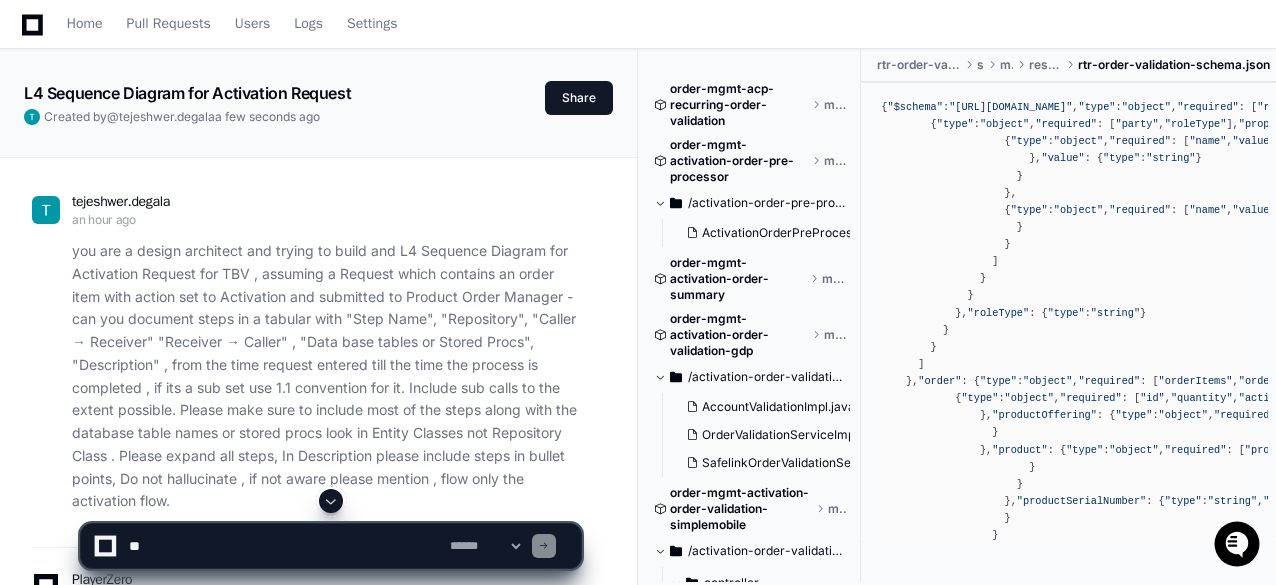 scroll, scrollTop: 100, scrollLeft: 0, axis: vertical 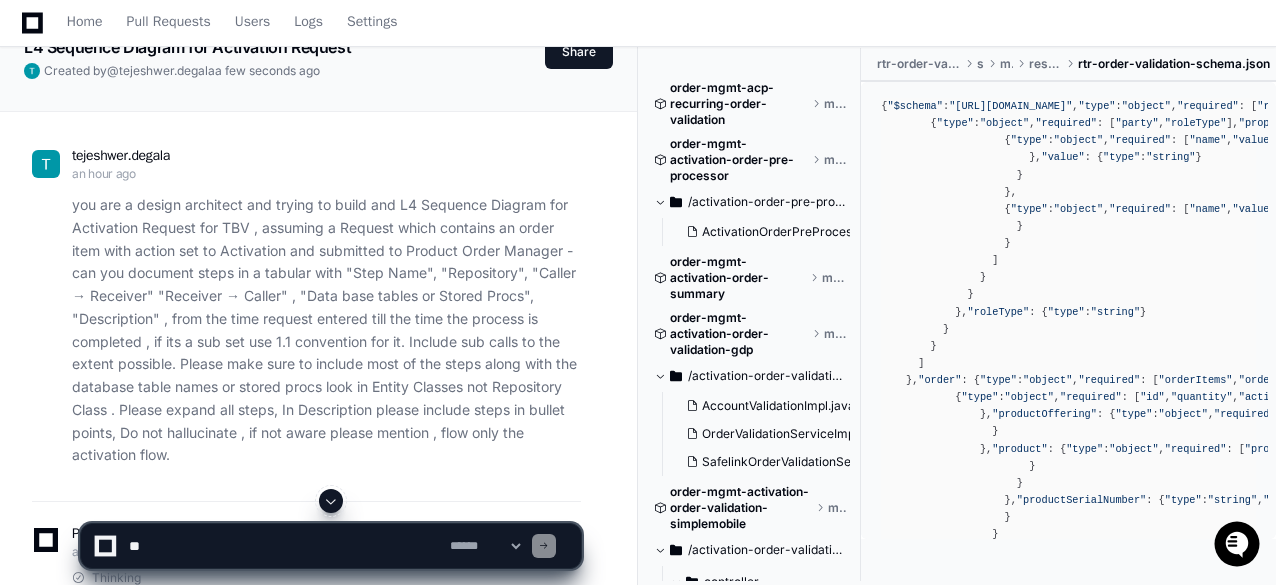 click on "you are a design architect and trying to build and L4 Sequence Diagram for Activation Request for TBV , assuming a Request which contains an order item with action set to Activation and submitted to Product Order Manager - can you document steps in a tabular with "Step Name", "Repository", "Caller → Receiver" "Receiver → Caller" , "Data base tables or Stored Procs", "Description" , from the time request entered till the time the process is completed , if its a sub set use 1.1 convention for it. Include sub calls to the extent possible. Please make sure to include most of the steps along with the database table names or stored procs look in Entity Classes not Repository Class . Please expand all steps, In Description please include steps in bullet points, Do not hallucinate , if not aware please mention , flow only the activation flow." 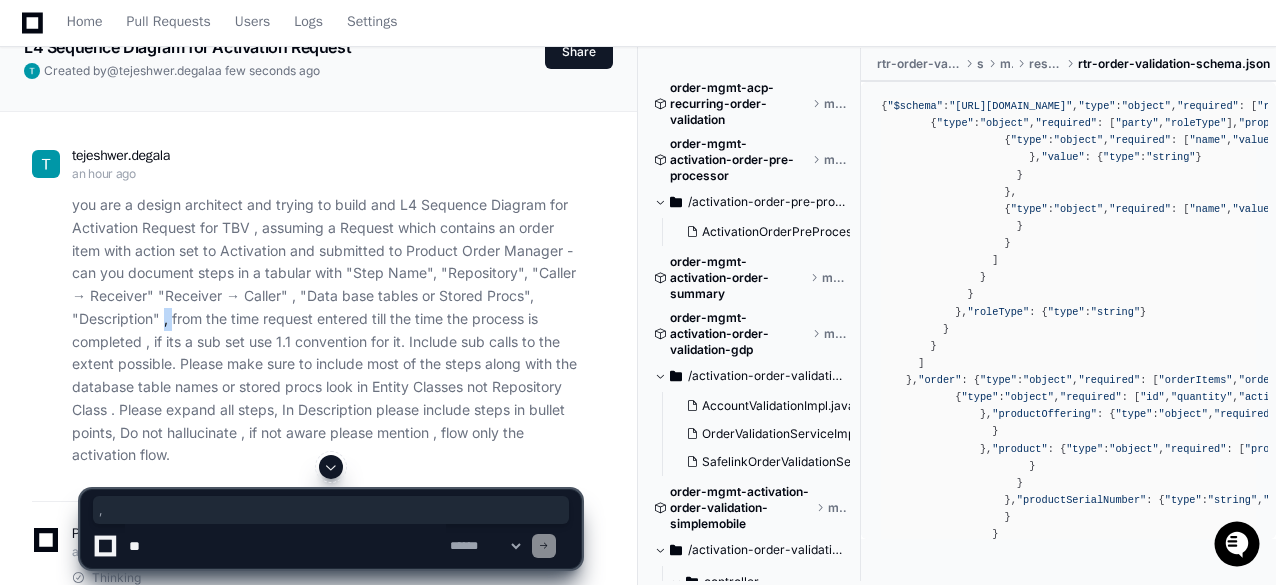 click on "you are a design architect and trying to build and L4 Sequence Diagram for Activation Request for TBV , assuming a Request which contains an order item with action set to Activation and submitted to Product Order Manager - can you document steps in a tabular with "Step Name", "Repository", "Caller → Receiver" "Receiver → Caller" , "Data base tables or Stored Procs", "Description" , from the time request entered till the time the process is completed , if its a sub set use 1.1 convention for it. Include sub calls to the extent possible. Please make sure to include most of the steps along with the database table names or stored procs look in Entity Classes not Repository Class . Please expand all steps, In Description please include steps in bullet points, Do not hallucinate , if not aware please mention , flow only the activation flow." 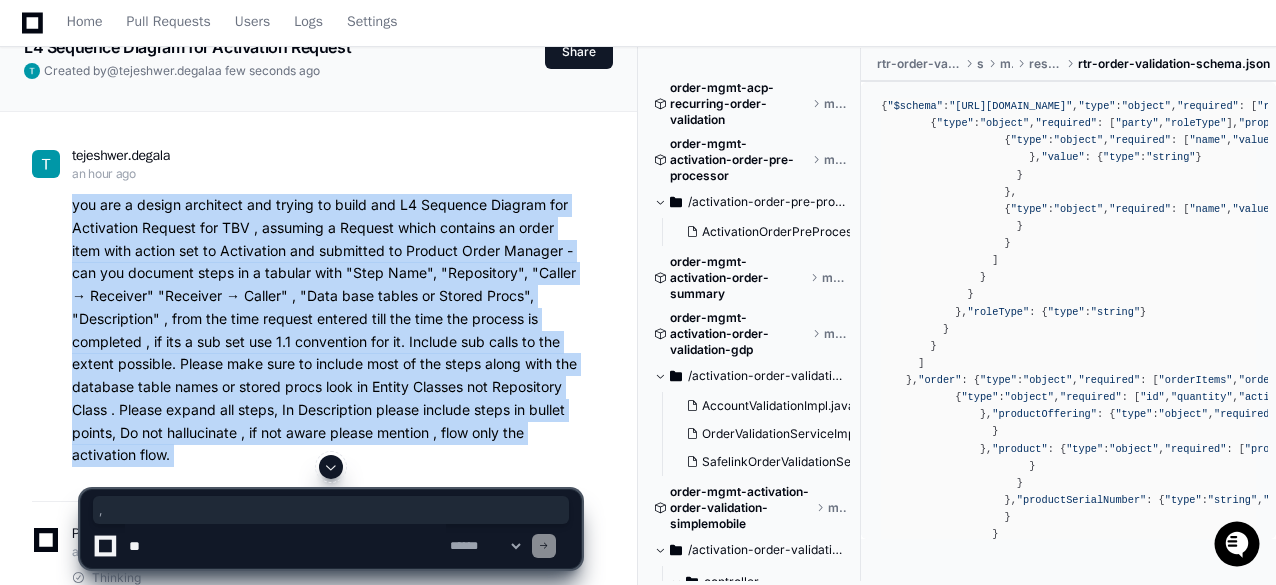 click on "you are a design architect and trying to build and L4 Sequence Diagram for Activation Request for TBV , assuming a Request which contains an order item with action set to Activation and submitted to Product Order Manager - can you document steps in a tabular with "Step Name", "Repository", "Caller → Receiver" "Receiver → Caller" , "Data base tables or Stored Procs", "Description" , from the time request entered till the time the process is completed , if its a sub set use 1.1 convention for it. Include sub calls to the extent possible. Please make sure to include most of the steps along with the database table names or stored procs look in Entity Classes not Repository Class . Please expand all steps, In Description please include steps in bullet points, Do not hallucinate , if not aware please mention , flow only the activation flow." 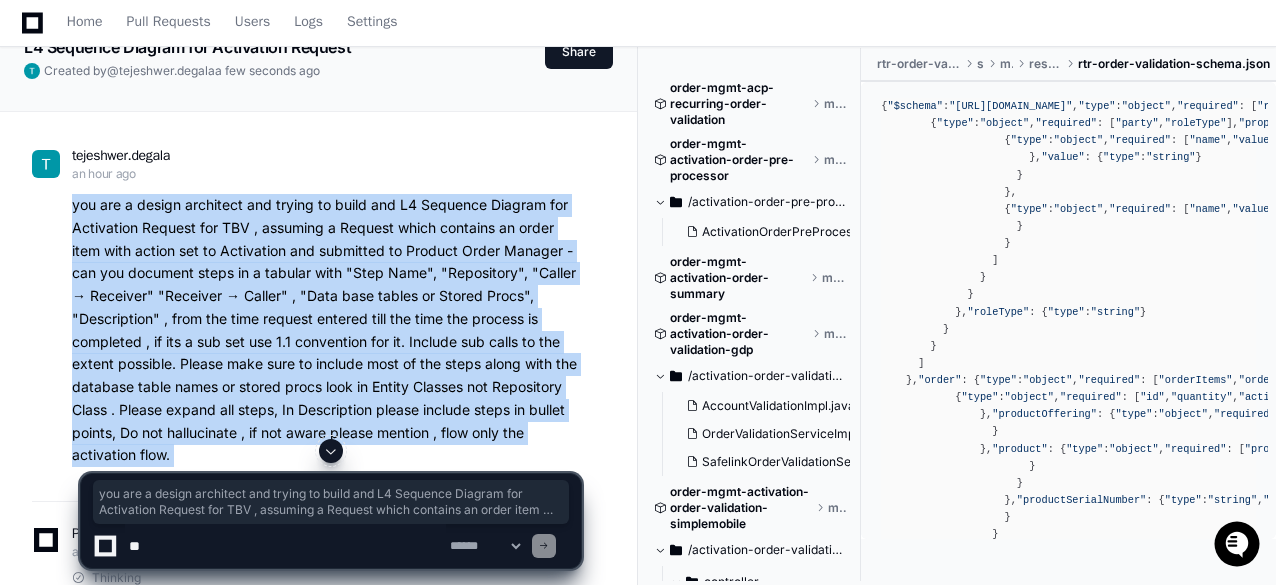 copy on "you are a design architect and trying to build and L4 Sequence Diagram for Activation Request for TBV , assuming a Request which contains an order item with action set to Activation and submitted to Product Order Manager - can you document steps in a tabular with "Step Name", "Repository", "Caller → Receiver" "Receiver → Caller" , "Data base tables or Stored Procs", "Description" , from the time request entered till the time the process is completed , if its a sub set use 1.1 convention for it. Include sub calls to the extent possible. Please make sure to include most of the steps along with the database table names or stored procs look in Entity Classes not Repository Class . Please expand all steps, In Description please include steps in bullet points, Do not hallucinate , if not aware please mention , flow only the activation flow." 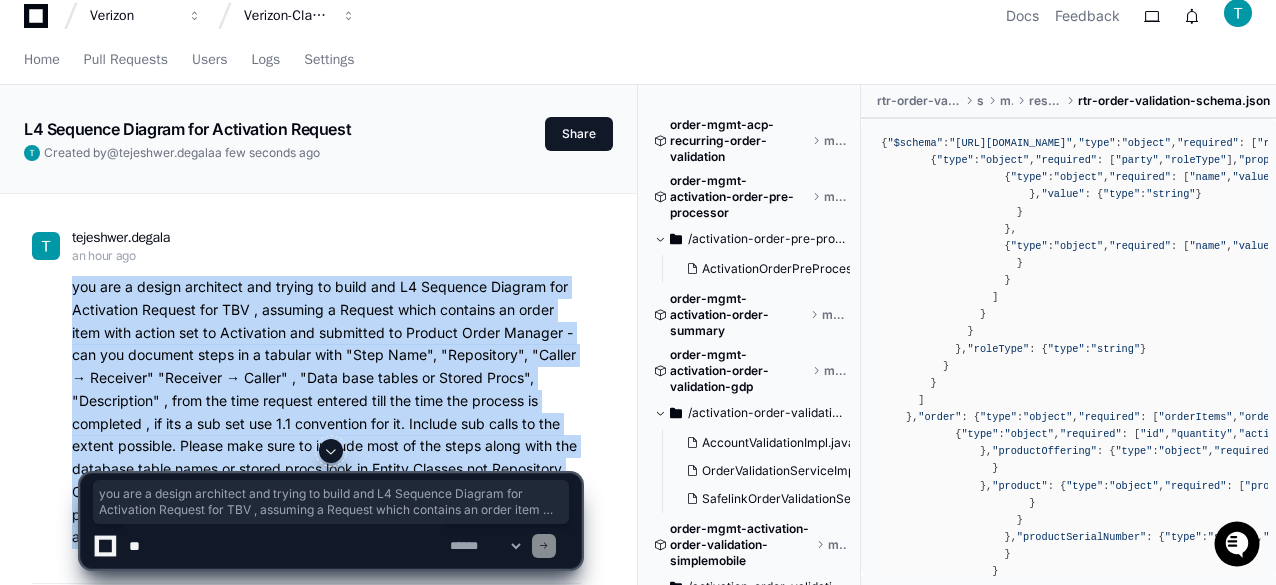 scroll, scrollTop: 0, scrollLeft: 0, axis: both 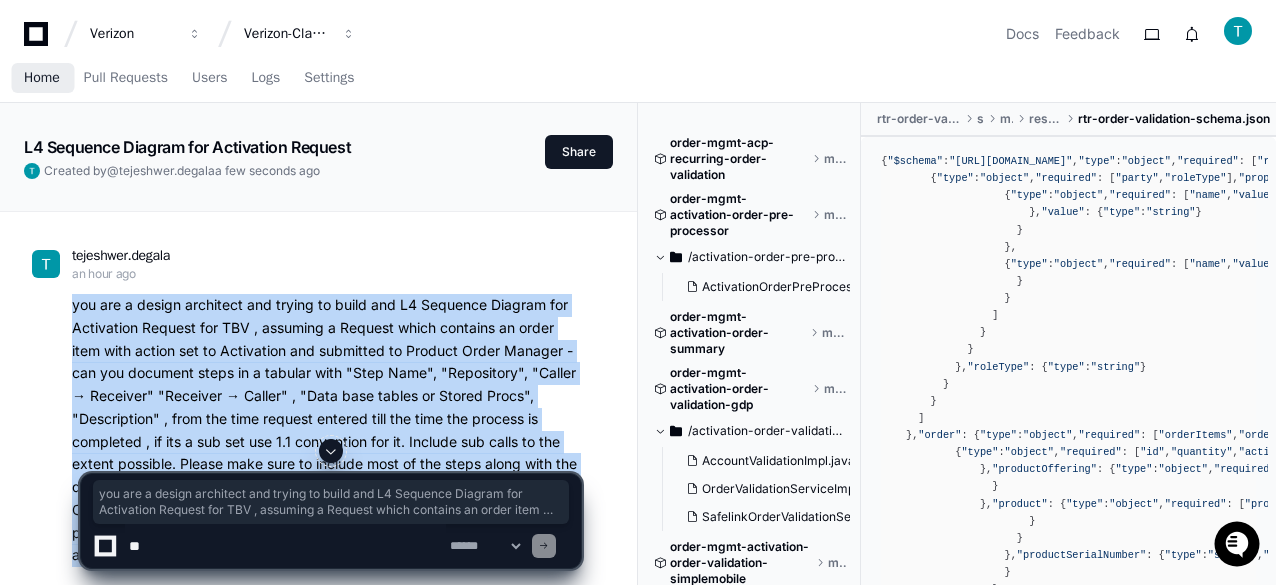 click on "Home" at bounding box center (42, 78) 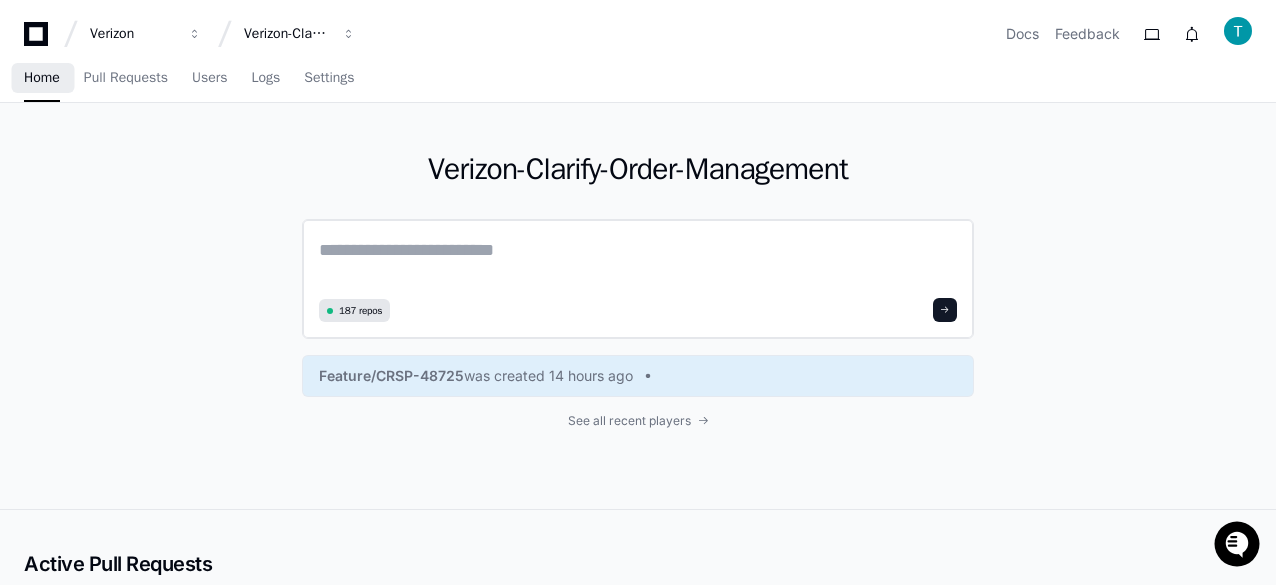 click on "187 repos" 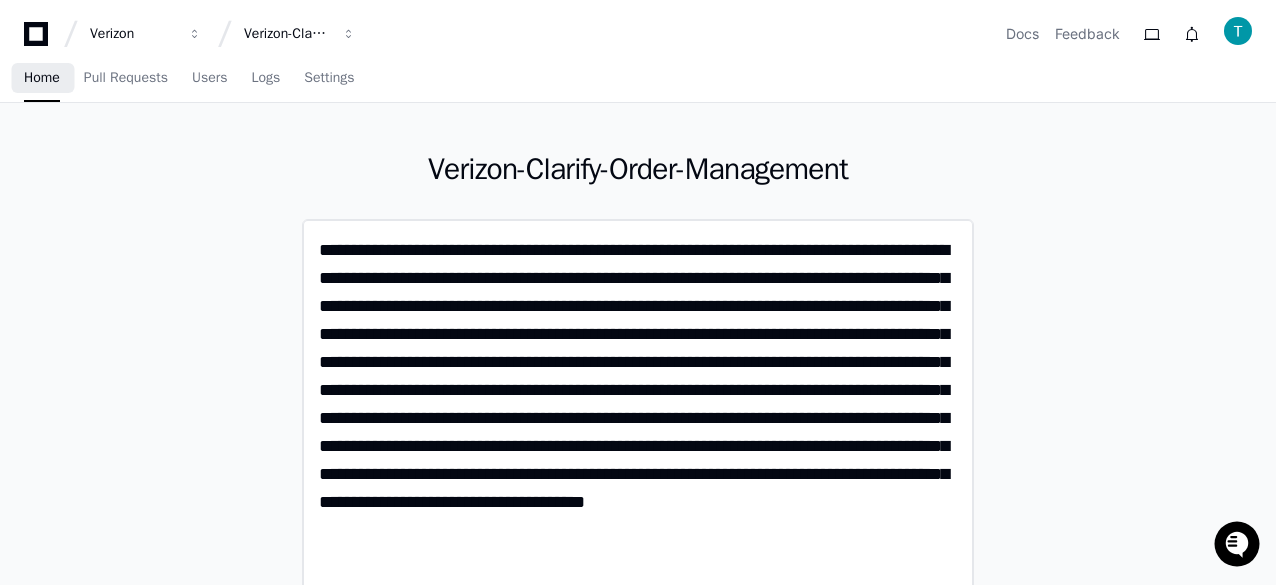 scroll, scrollTop: 0, scrollLeft: 0, axis: both 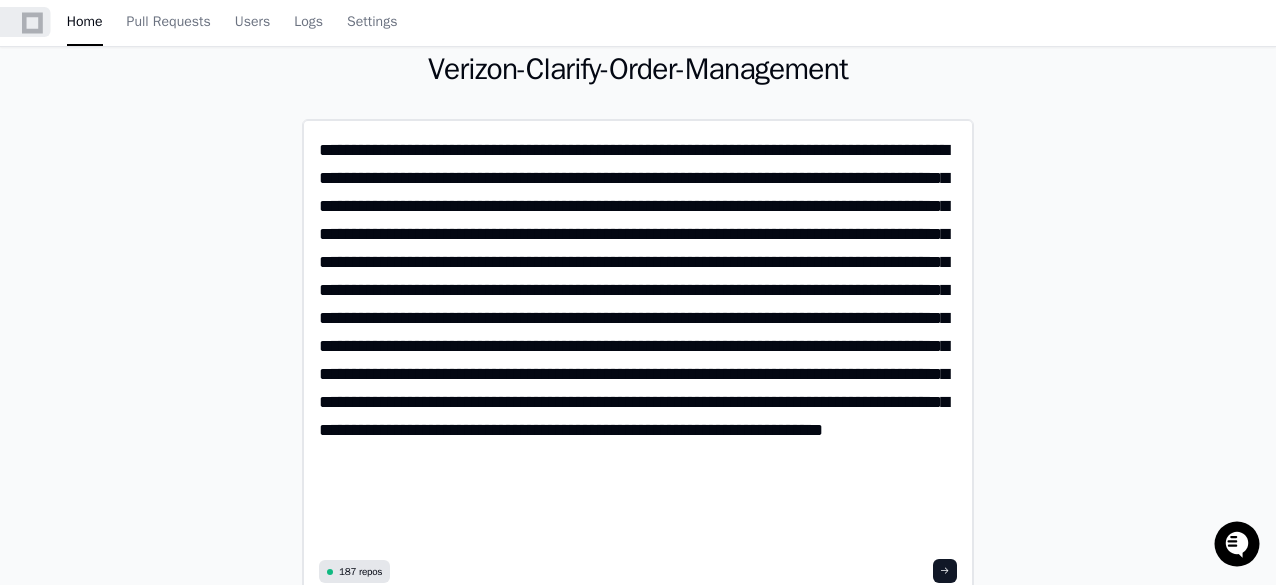 click on "**********" 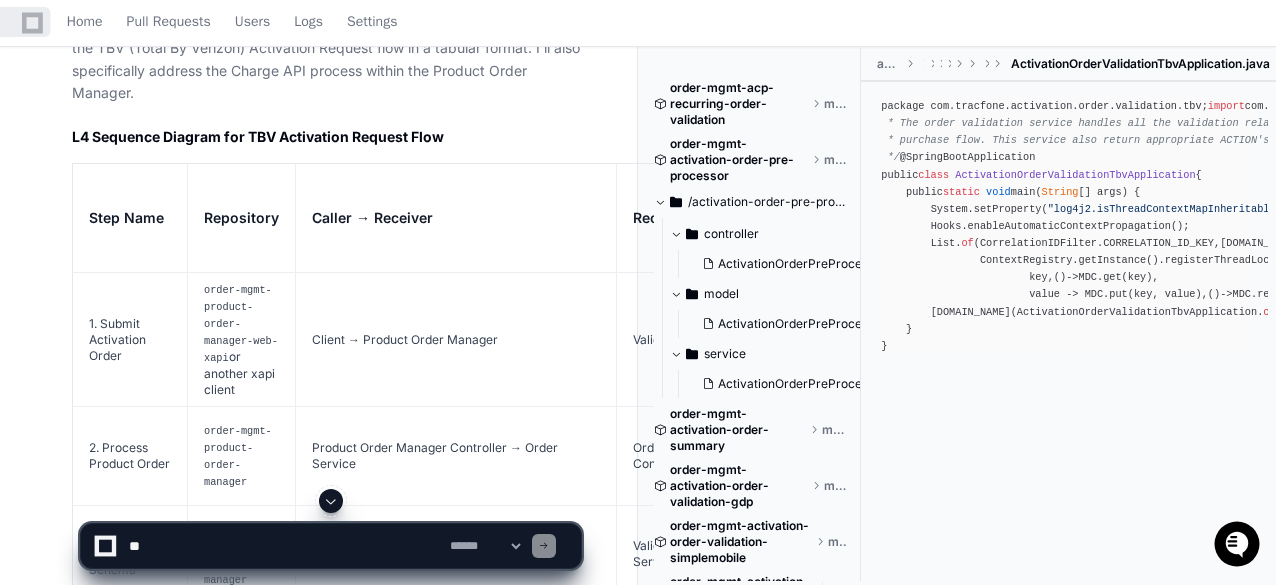 scroll, scrollTop: 1140, scrollLeft: 0, axis: vertical 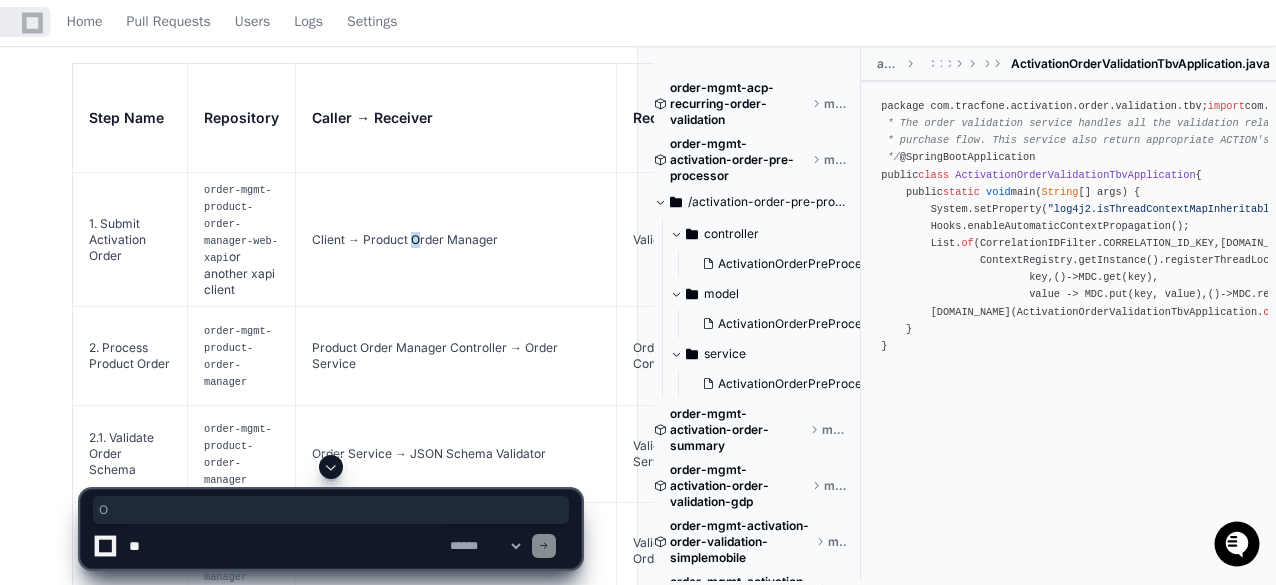 click on "Client → Product Order Manager" 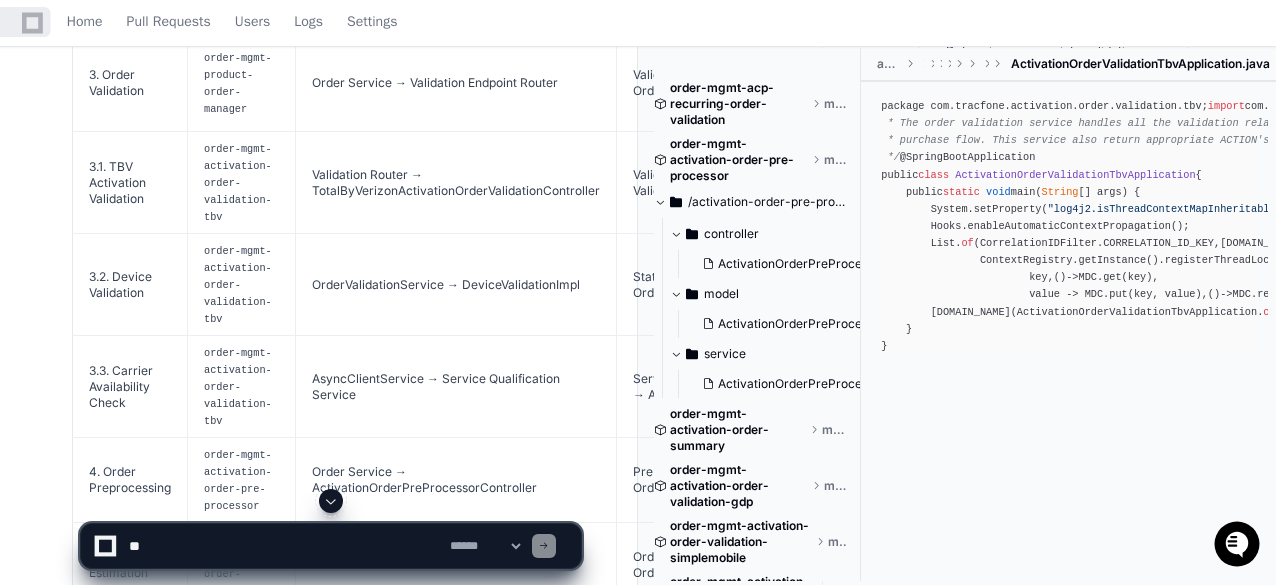 scroll, scrollTop: 1640, scrollLeft: 0, axis: vertical 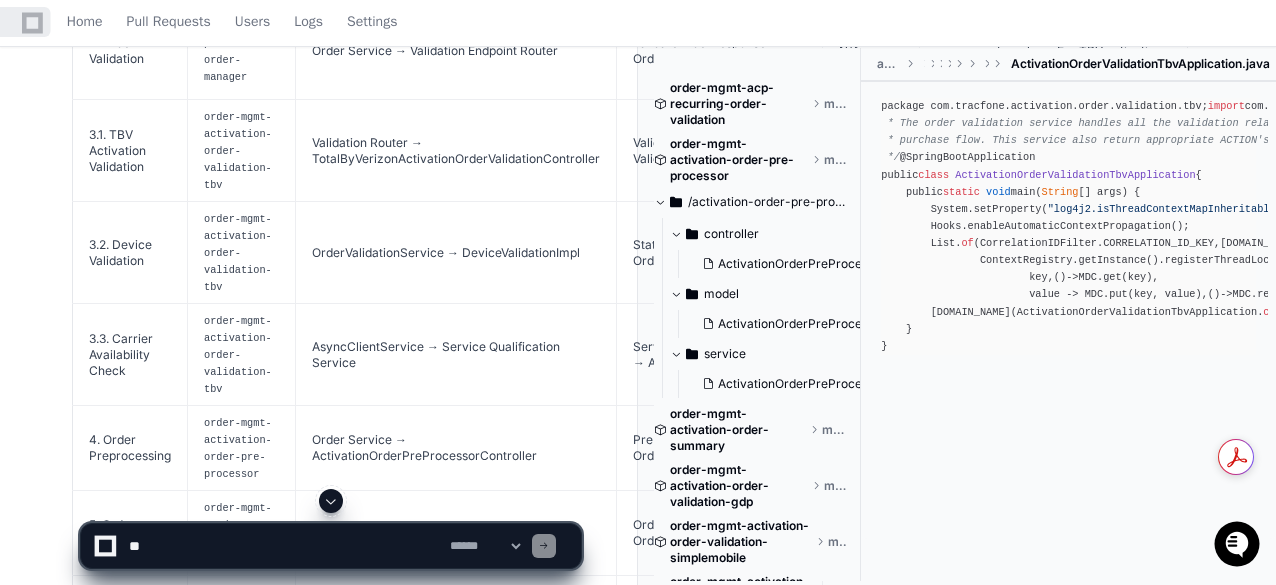 drag, startPoint x: 0, startPoint y: 331, endPoint x: 41, endPoint y: 307, distance: 47.507893 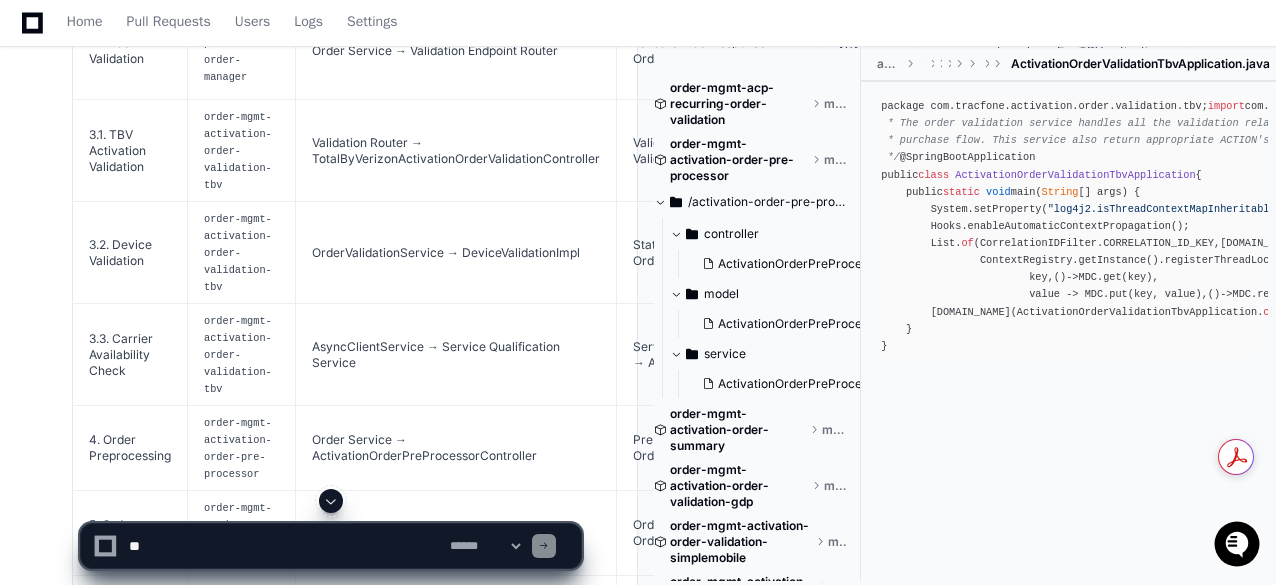 click on "tejeshwer.degala 8 minutes ago you are a design architect and trying to build and L4 Sequence Diagram for Activation Request for TBV , assuming a Request which contains an order item with action set to Activation and submitted to Product Order Manager - can you document steps in a tabular with "Step Name", "Repository", "Caller → Receiver" "Receiver → Caller" , "Data base tables or Stored Procs", "Description" , from the time request entered till the time the process is completed , if its a sub set use 1.1 convention for it. Include sub calls to the extent possible. Please make sure to include most of the steps along with the database table names or stored procs look in Entity Classes not Repository Class . Please expand all steps, In Description please include steps in bullet points, Do not hallucinate , if not aware please mention , flow only the activation flow. Can you as part of Product Order Manager there is a charge API - no Authorize and Settle - can you elaborate on Charge API" 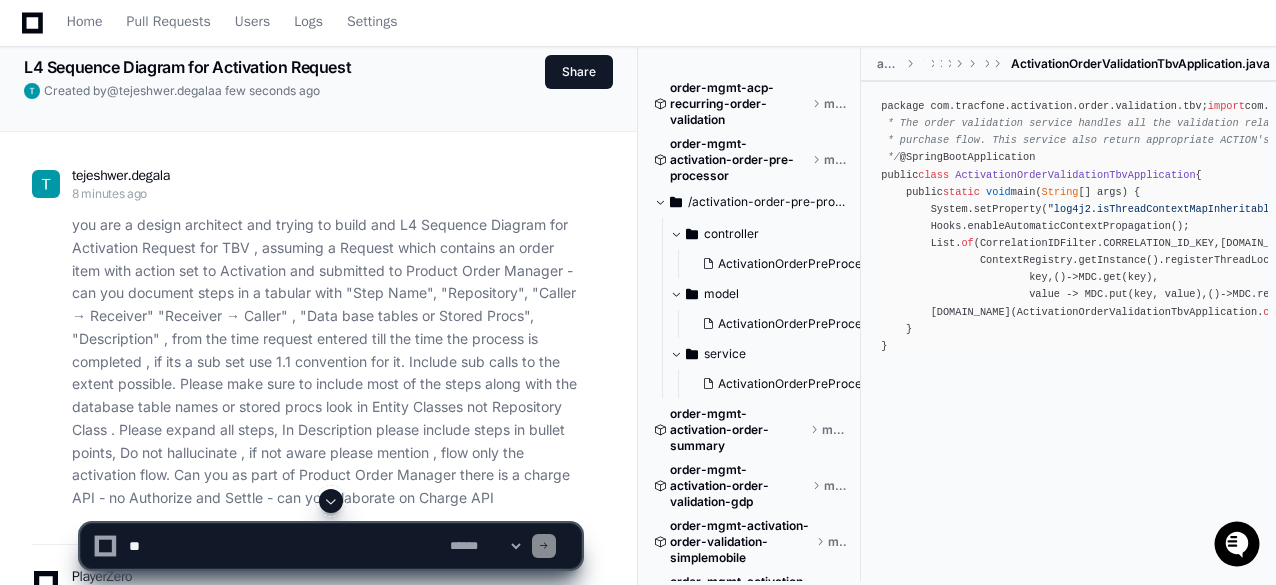 scroll, scrollTop: 0, scrollLeft: 0, axis: both 